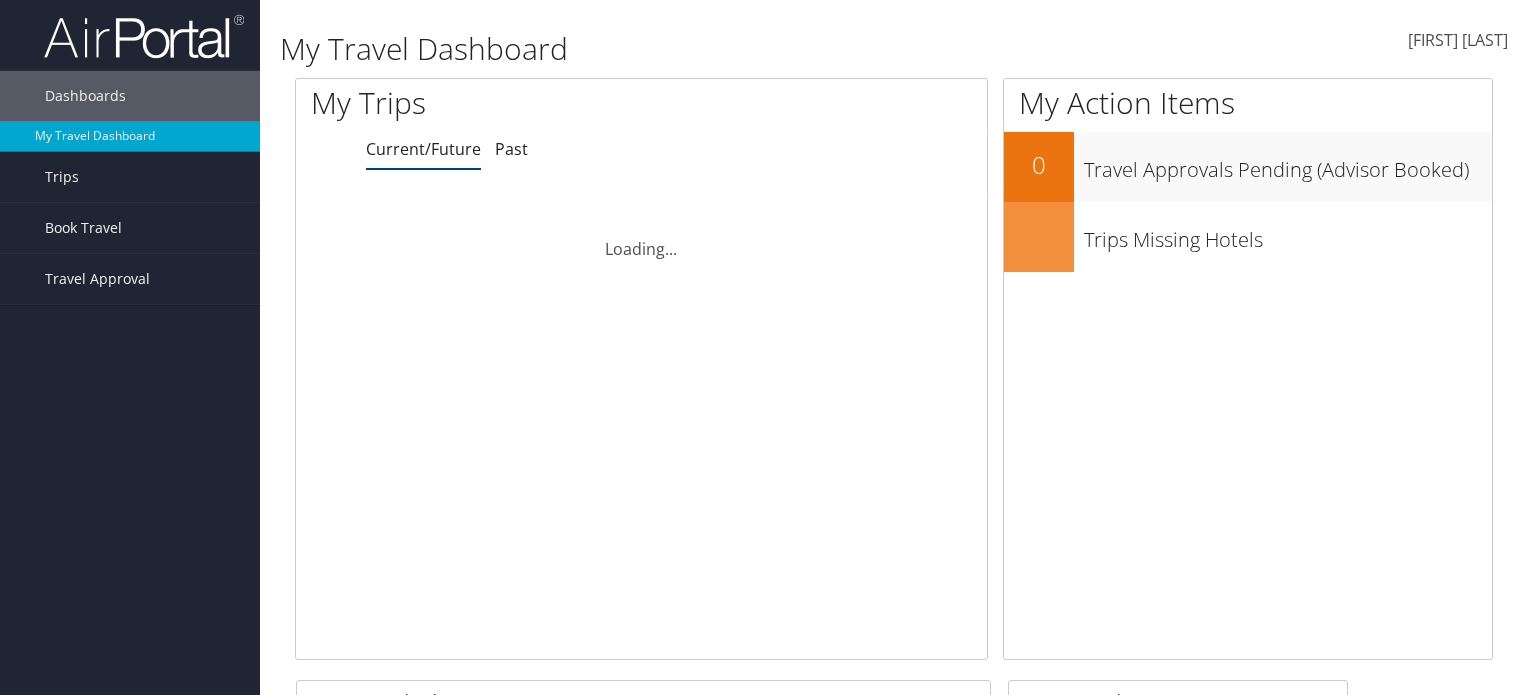 scroll, scrollTop: 0, scrollLeft: 0, axis: both 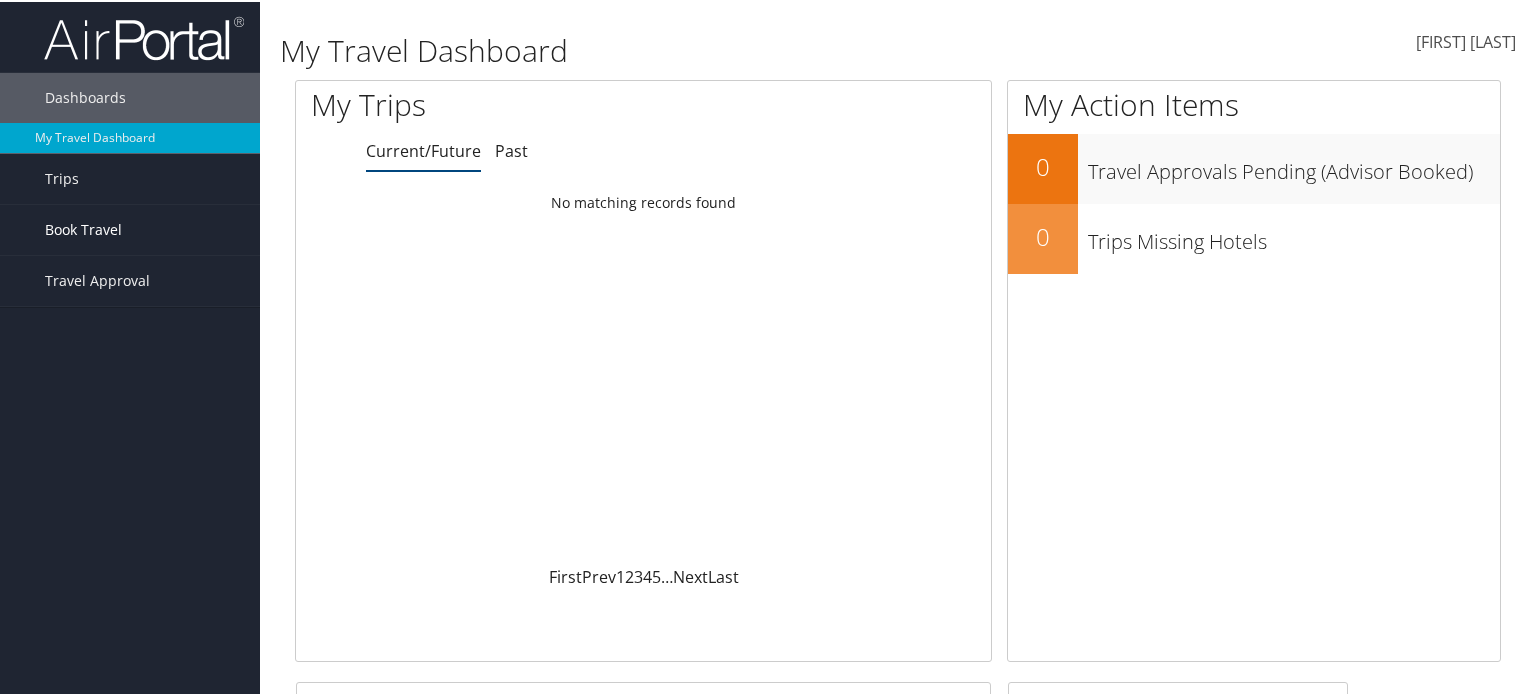 click on "Book Travel" at bounding box center [83, 228] 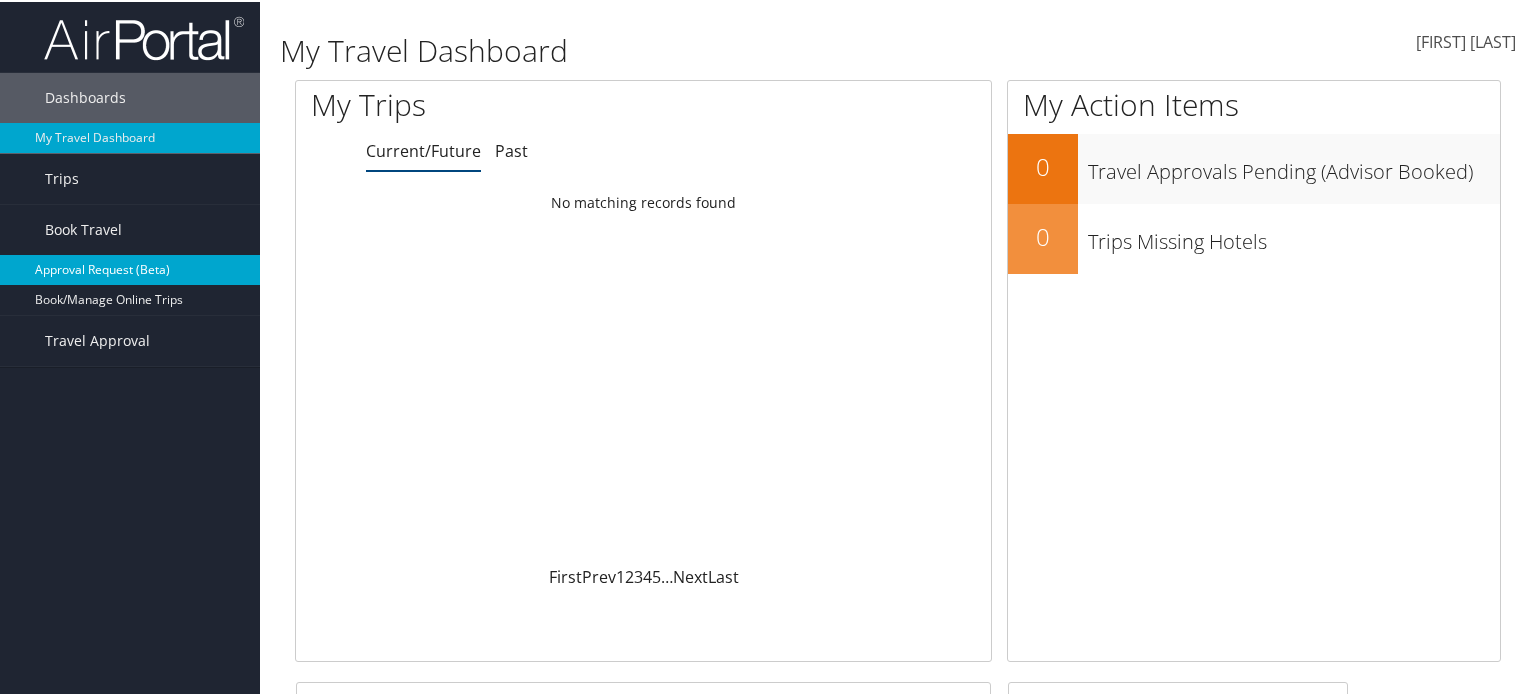 click on "Approval Request (Beta)" at bounding box center [130, 268] 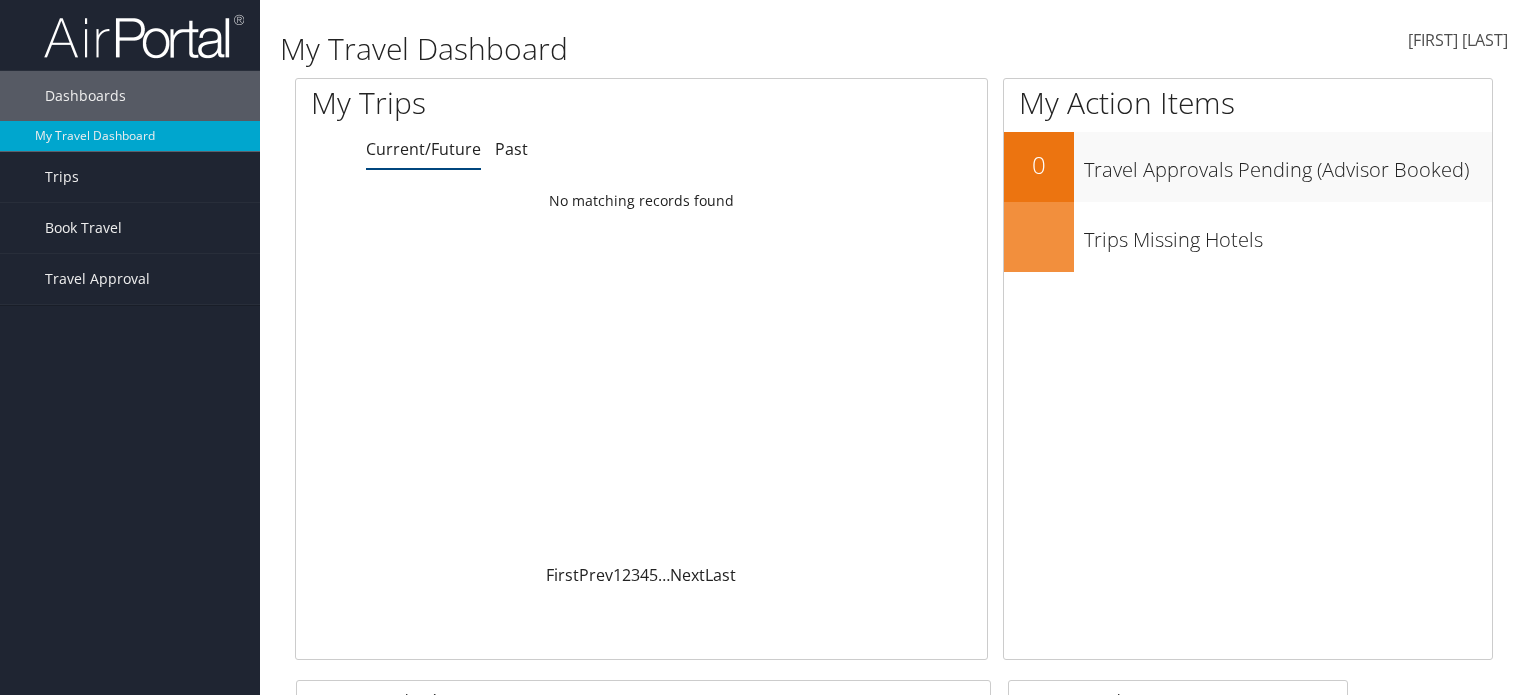 scroll, scrollTop: 0, scrollLeft: 0, axis: both 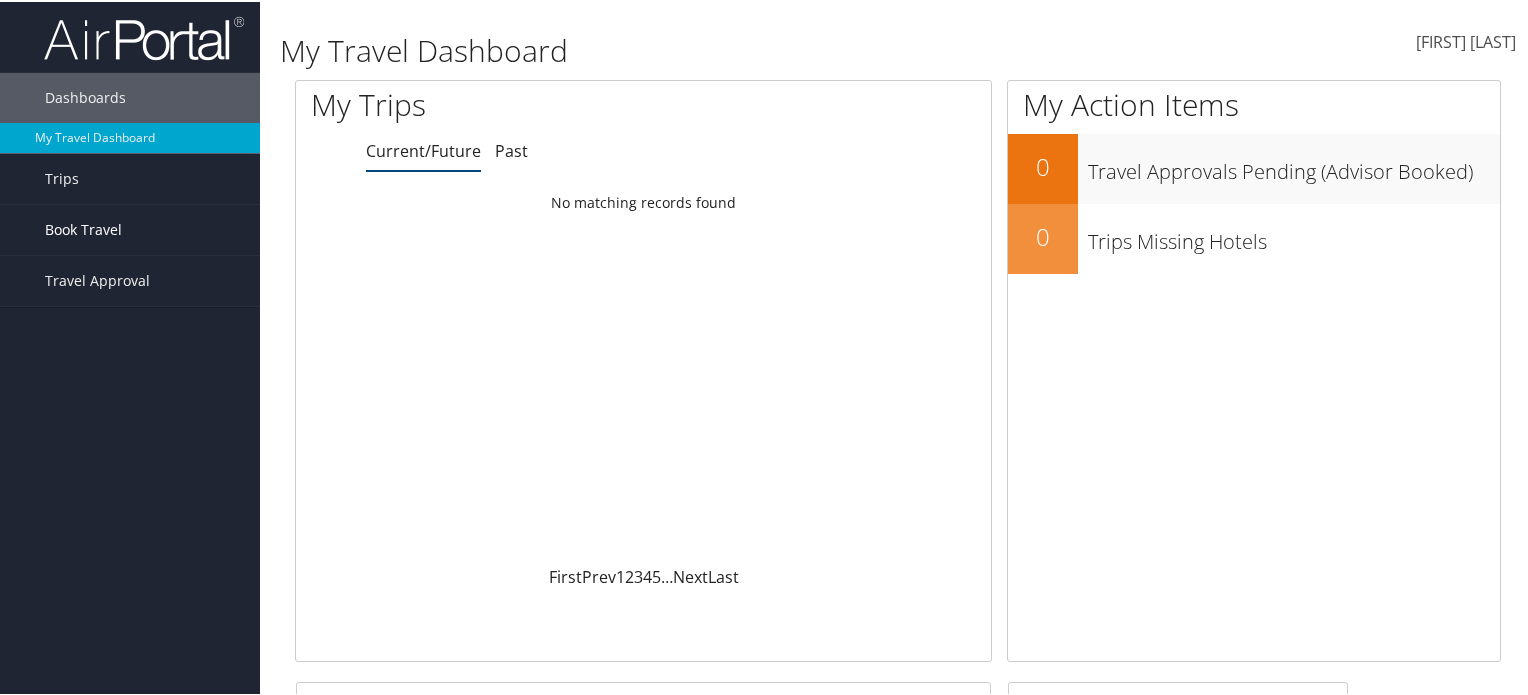 click on "Book Travel" at bounding box center [83, 228] 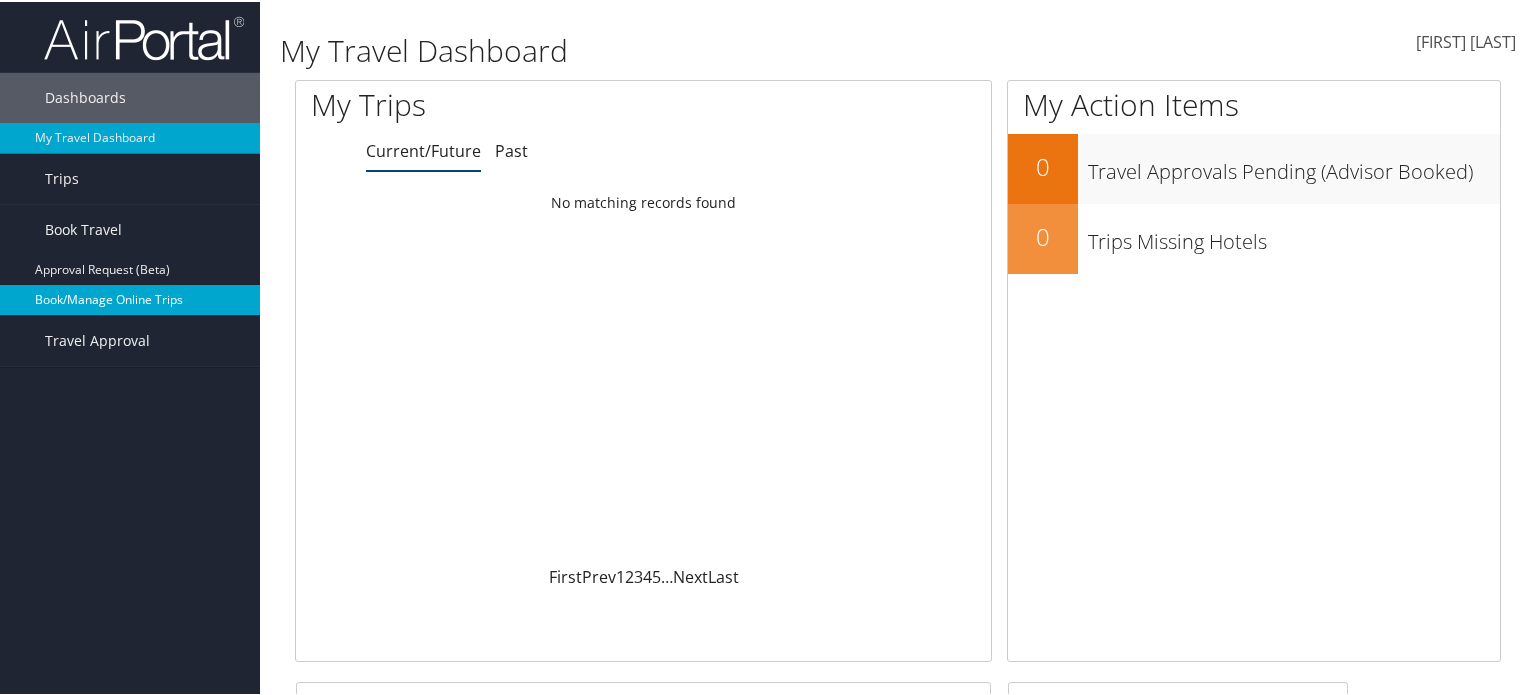 click on "Book/Manage Online Trips" at bounding box center (130, 298) 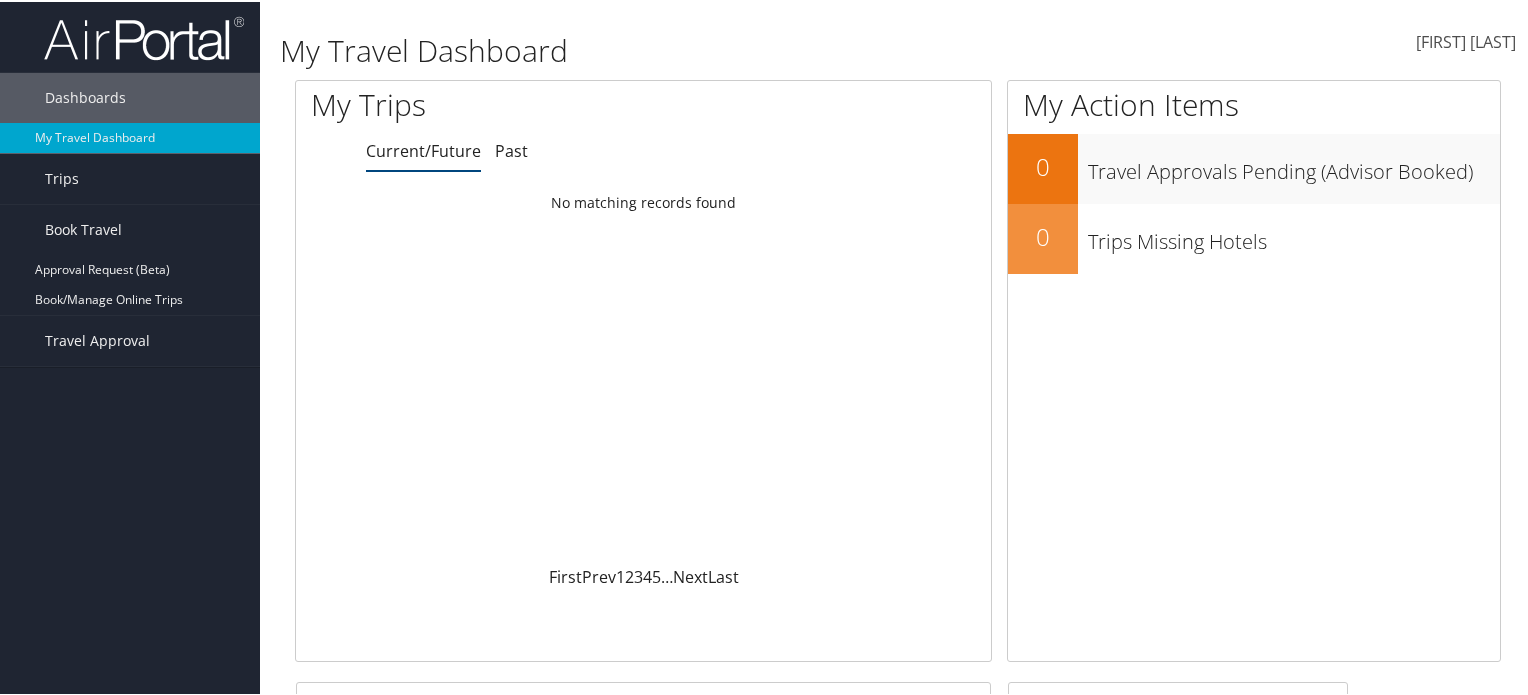 click on "[FIRST] [LAST]" at bounding box center [1466, 40] 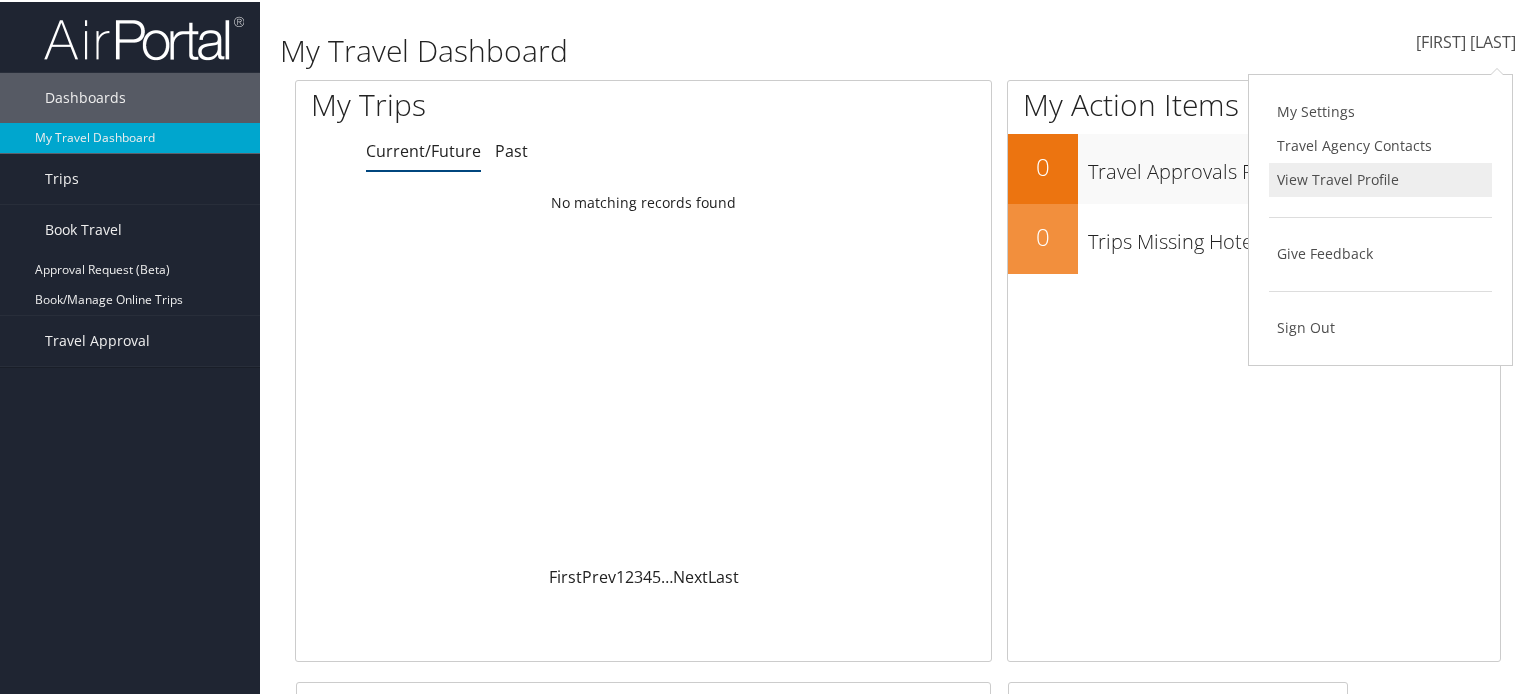 click on "View Travel Profile" at bounding box center (1380, 178) 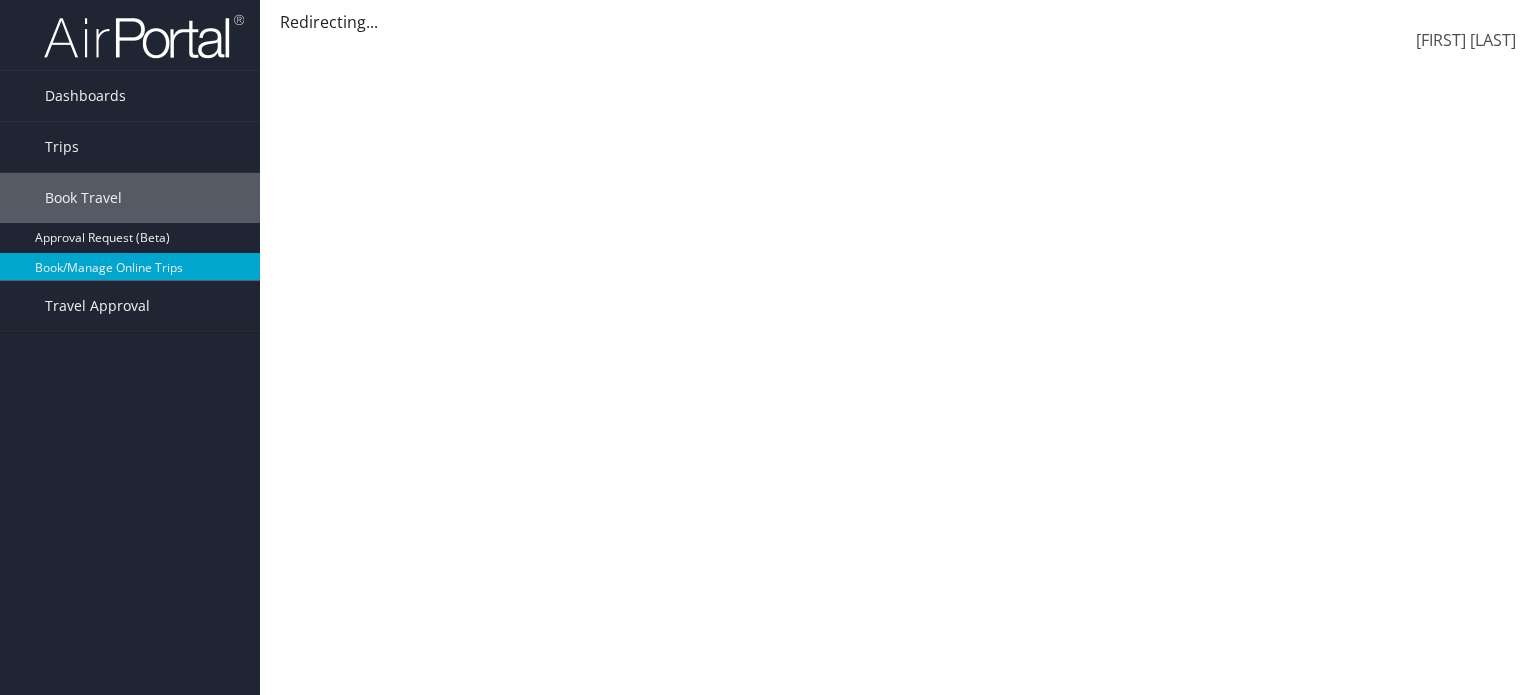 scroll, scrollTop: 0, scrollLeft: 0, axis: both 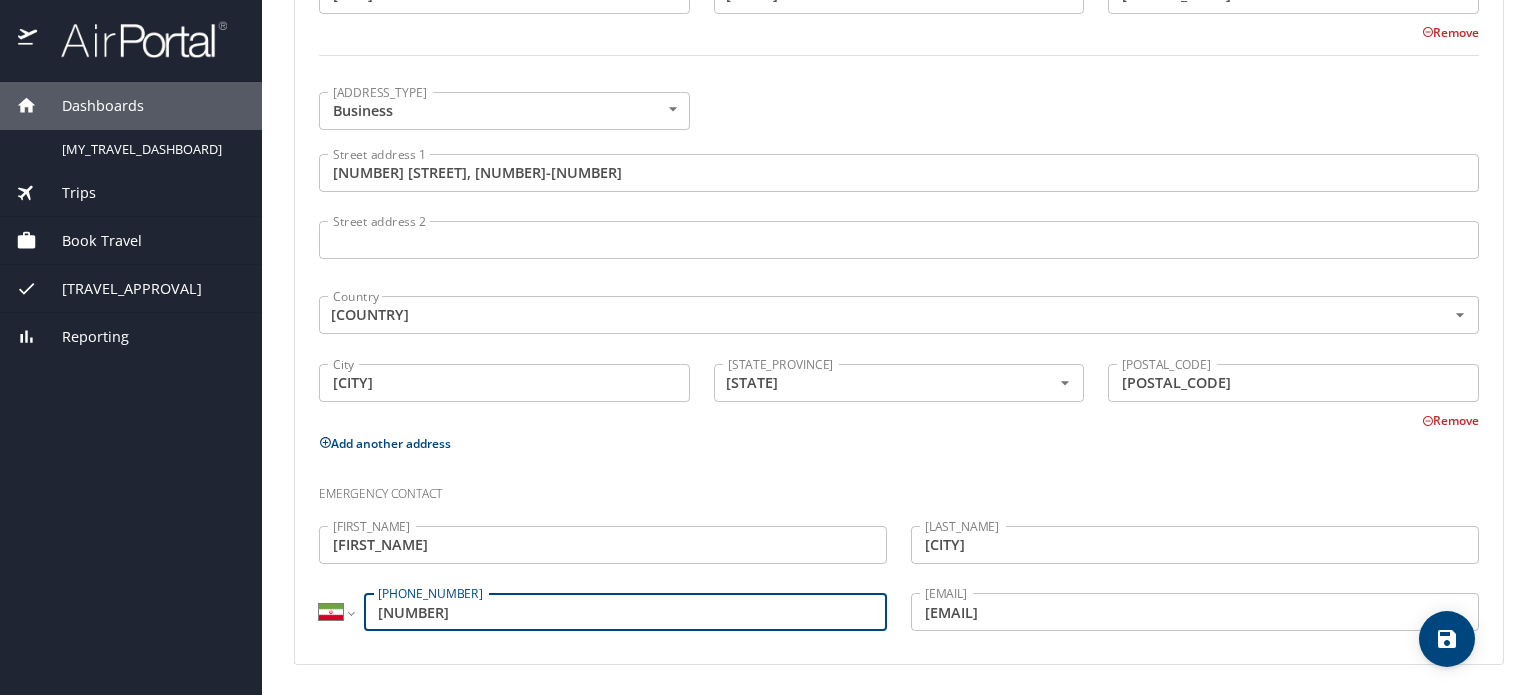 drag, startPoint x: 445, startPoint y: 608, endPoint x: 360, endPoint y: 611, distance: 85.052925 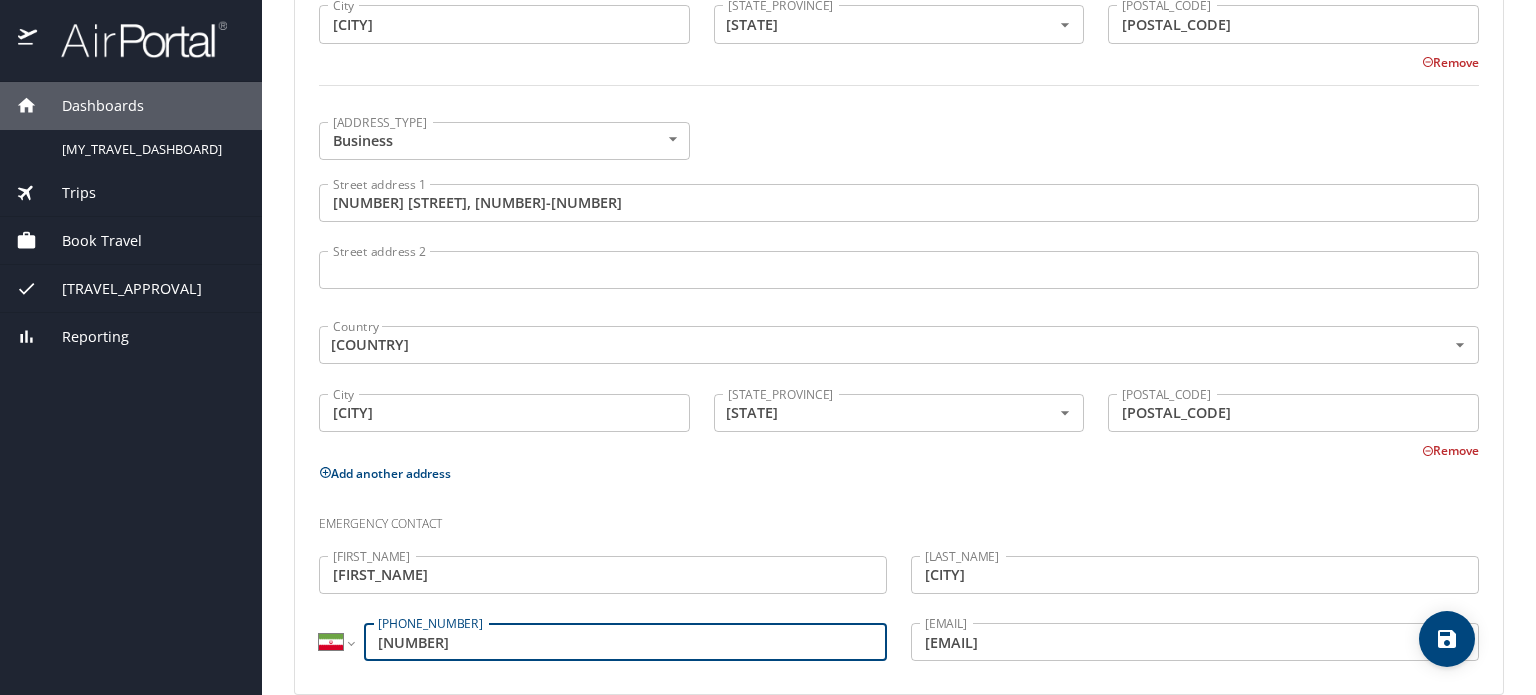 scroll, scrollTop: 1184, scrollLeft: 0, axis: vertical 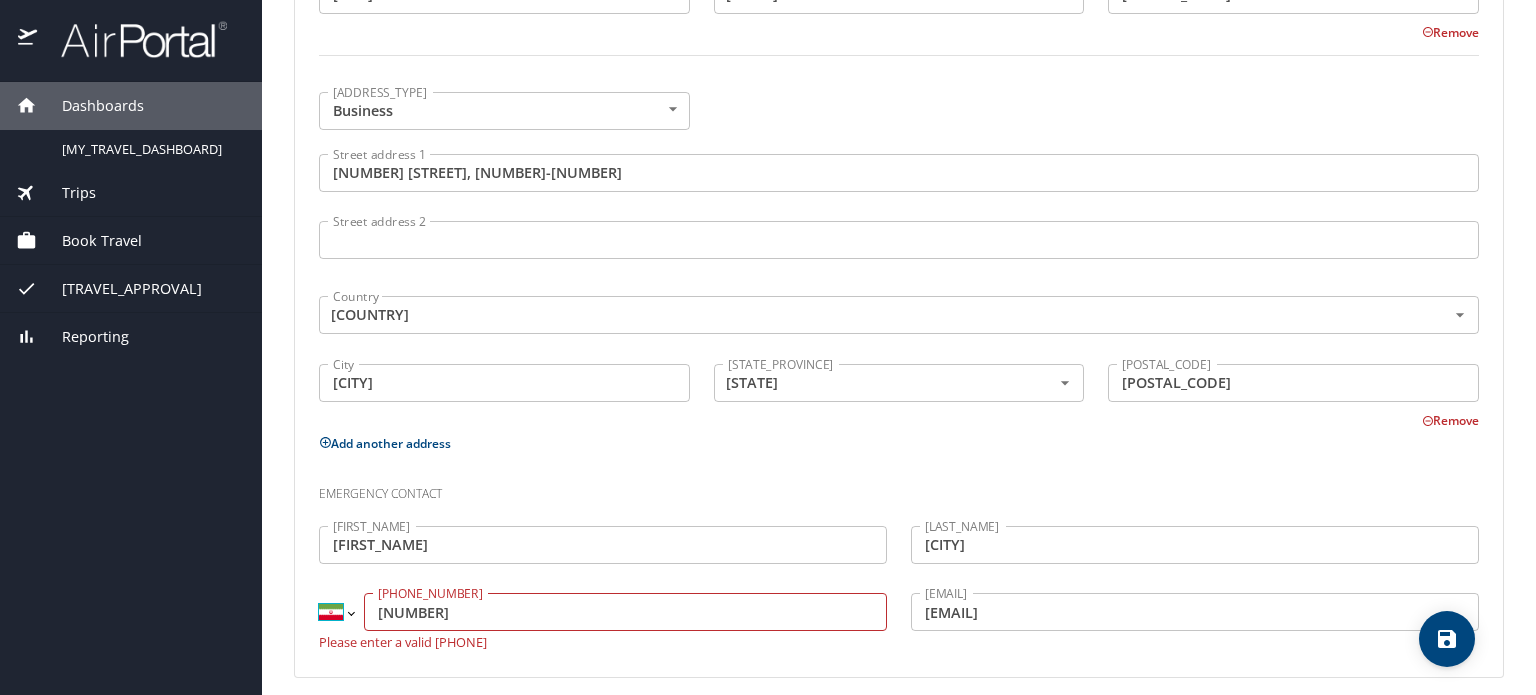 click on "International Afghanistan Åland Islands Albania Algeria American Samoa Andorra Angola Anguilla Antigua and Barbuda Argentina Armenia Aruba Ascension Island Australia Austria Azerbaijan Bahamas Bahrain Bangladesh Barbados Belarus Belgium Belize Benin Bermuda Bhutan Bolivia Bonaire, Sint Eustatius and Saba Bosnia and Herzegovina Botswana Brazil British Indian Ocean Territory Brunei Darussalam Bulgaria Burkina Faso Burma Burundi Cambodia Cameroon Canada Cape Verde Cayman Islands Central African Republic Chad Chile China Christmas Island Cocos (Keeling) Islands Colombia Comoros Congo Congo, Democratic Republic of the Cook Islands Costa Rica Cote d'Ivoire Croatia Cuba Curaçao Cyprus Czech Republic Denmark Djibouti Dominica Dominican Republic Ecuador Egypt El Salvador Equatorial Guinea Eritrea Estonia Ethiopia Falkland Islands Faroe Islands Federated States of Micronesia Fiji Finland France French Guiana French Polynesia Gabon Gambia Georgia Germany Ghana Gibraltar Greece Greenland Grenada Guadeloupe Guam Guinea" at bounding box center [336, 612] 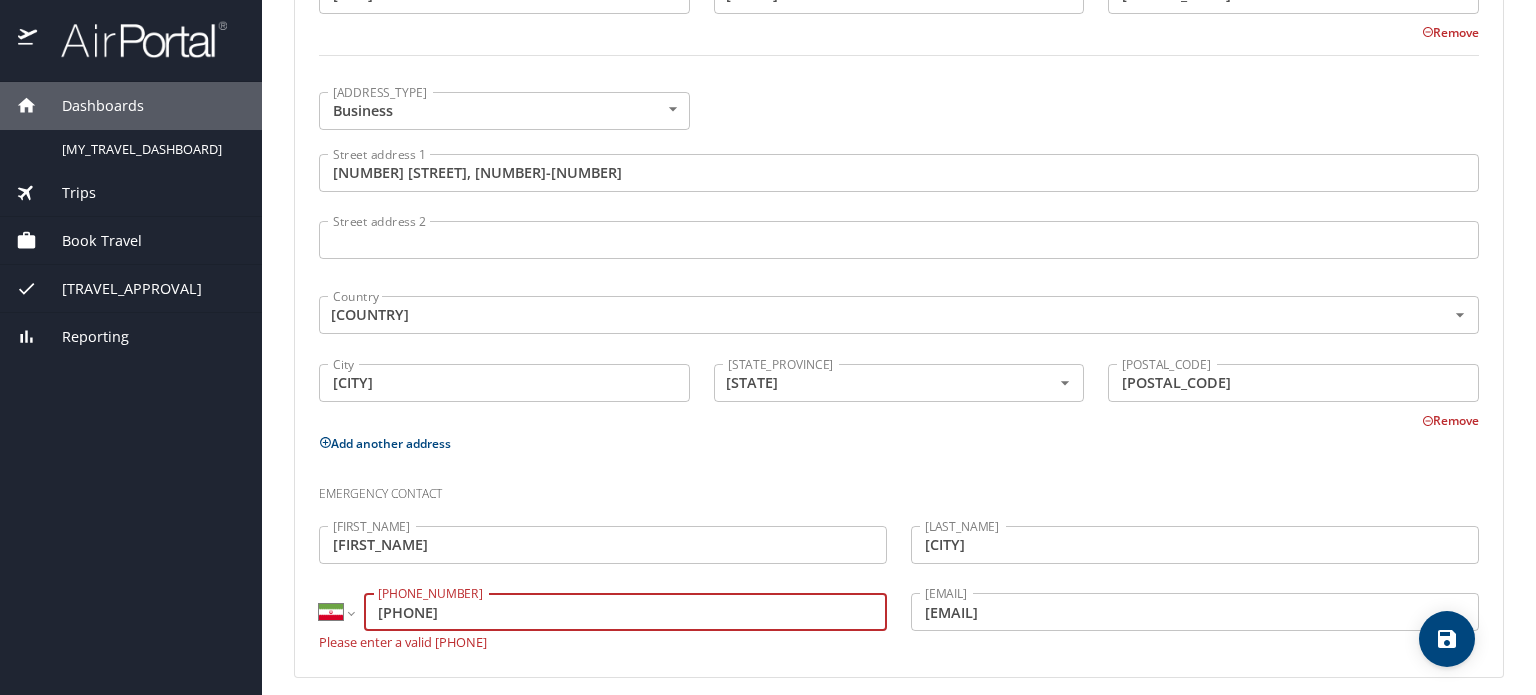 type on "9853425526" 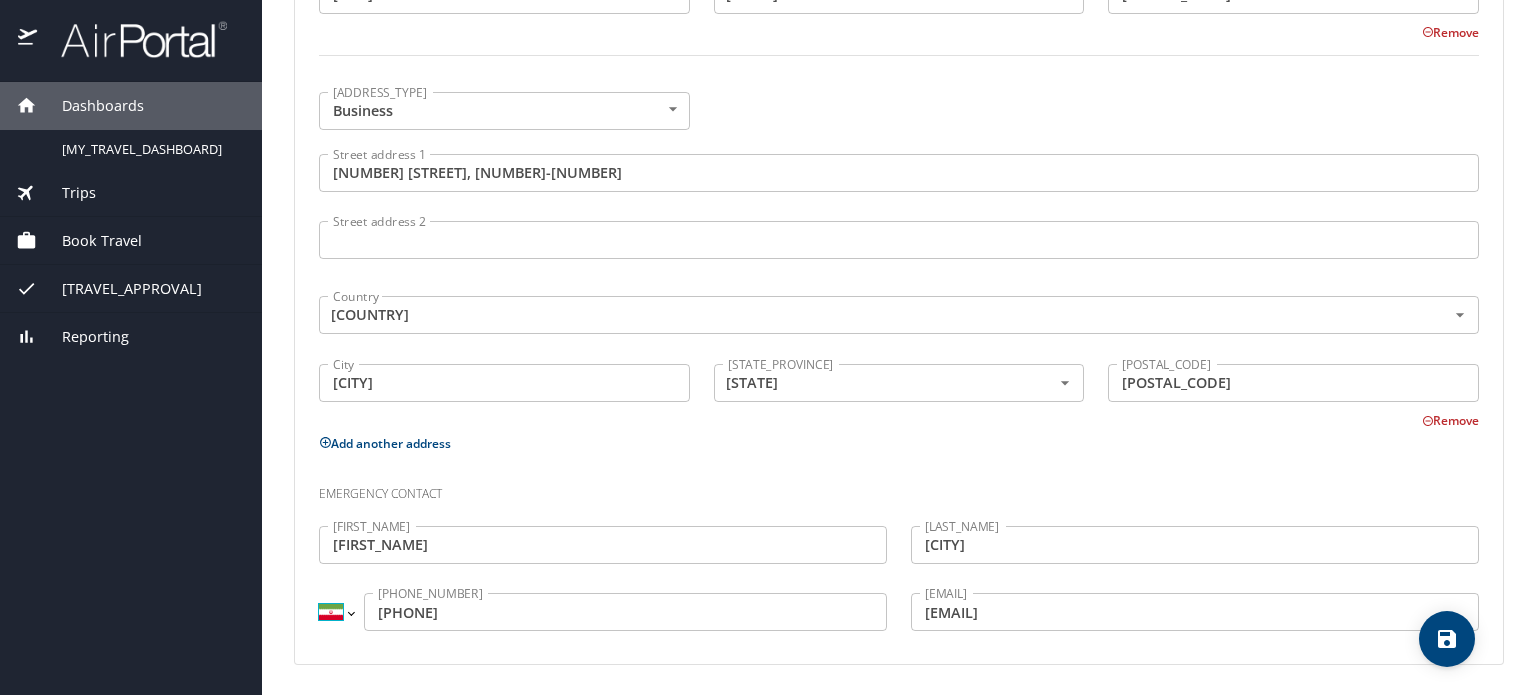 click on "International Afghanistan Åland Islands Albania Algeria American Samoa Andorra Angola Anguilla Antigua and Barbuda Argentina Armenia Aruba Ascension Island Australia Austria Azerbaijan Bahamas Bahrain Bangladesh Barbados Belarus Belgium Belize Benin Bermuda Bhutan Bolivia Bonaire, Sint Eustatius and Saba Bosnia and Herzegovina Botswana Brazil British Indian Ocean Territory Brunei Darussalam Bulgaria Burkina Faso Burma Burundi Cambodia Cameroon Canada Cape Verde Cayman Islands Central African Republic Chad Chile China Christmas Island Cocos (Keeling) Islands Colombia Comoros Congo Congo, Democratic Republic of the Cook Islands Costa Rica Cote d'Ivoire Croatia Cuba Curaçao Cyprus Czech Republic Denmark Djibouti Dominica Dominican Republic Ecuador Egypt El Salvador Equatorial Guinea Eritrea Estonia Ethiopia Falkland Islands Faroe Islands Federated States of Micronesia Fiji Finland France French Guiana French Polynesia Gabon Gambia Georgia Germany Ghana Gibraltar Greece Greenland Grenada Guadeloupe Guam Guinea" at bounding box center (336, 612) 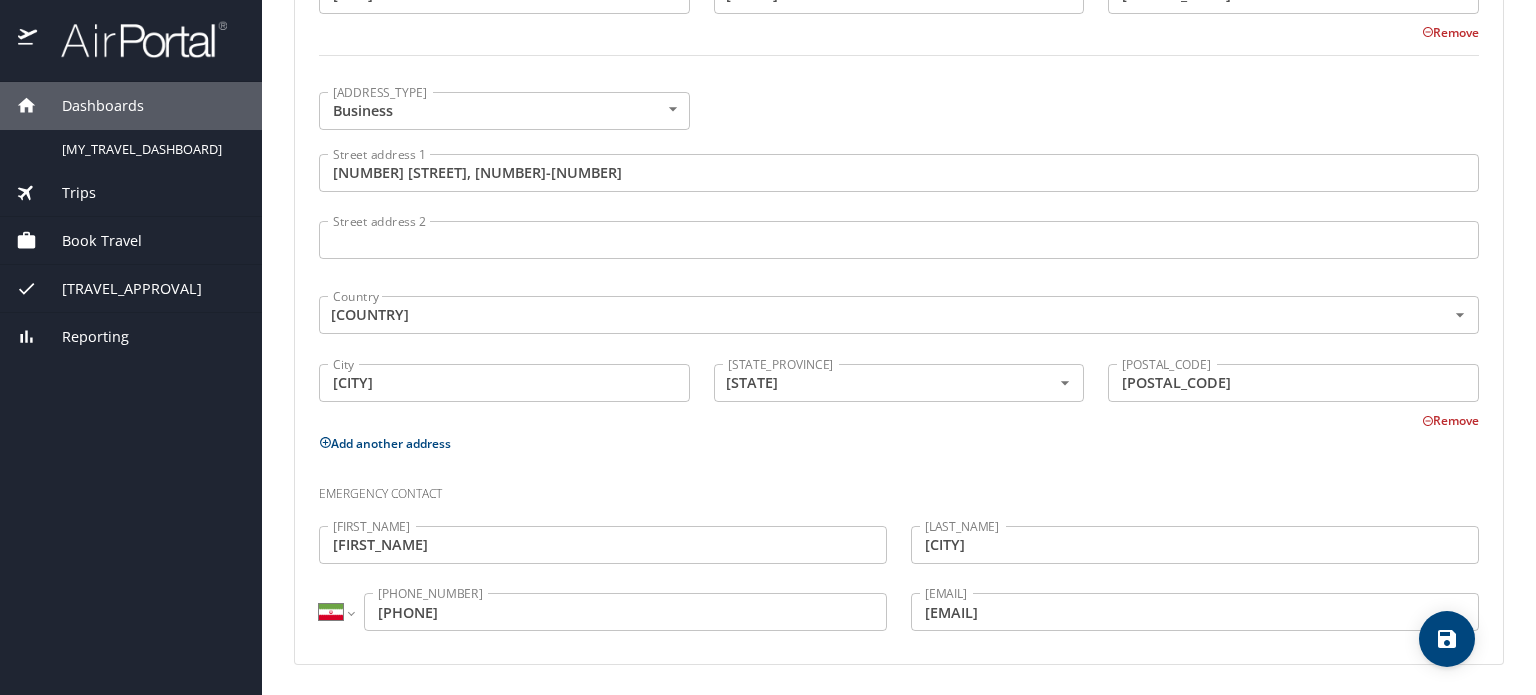 click on "International Afghanistan Åland Islands Albania Algeria American Samoa Andorra Angola Anguilla Antigua and Barbuda Argentina Armenia Aruba Ascension Island Australia Austria Azerbaijan Bahamas Bahrain Bangladesh Barbados Belarus Belgium Belize Benin Bermuda Bhutan Bolivia Bonaire, Sint Eustatius and Saba Bosnia and Herzegovina Botswana Brazil British Indian Ocean Territory Brunei Darussalam Bulgaria Burkina Faso Burma Burundi Cambodia Cameroon Canada Cape Verde Cayman Islands Central African Republic Chad Chile China Christmas Island Cocos (Keeling) Islands Colombia Comoros Congo Congo, Democratic Republic of the Cook Islands Costa Rica Cote d'Ivoire Croatia Cuba Curaçao Cyprus Czech Republic Denmark Djibouti Dominica Dominican Republic Ecuador Egypt El Salvador Equatorial Guinea Eritrea Estonia Ethiopia Falkland Islands Faroe Islands Federated States of Micronesia Fiji Finland France French Guiana French Polynesia Gabon Gambia Georgia Germany Ghana Gibraltar Greece Greenland Grenada Guadeloupe Guam Guinea" at bounding box center (336, 612) 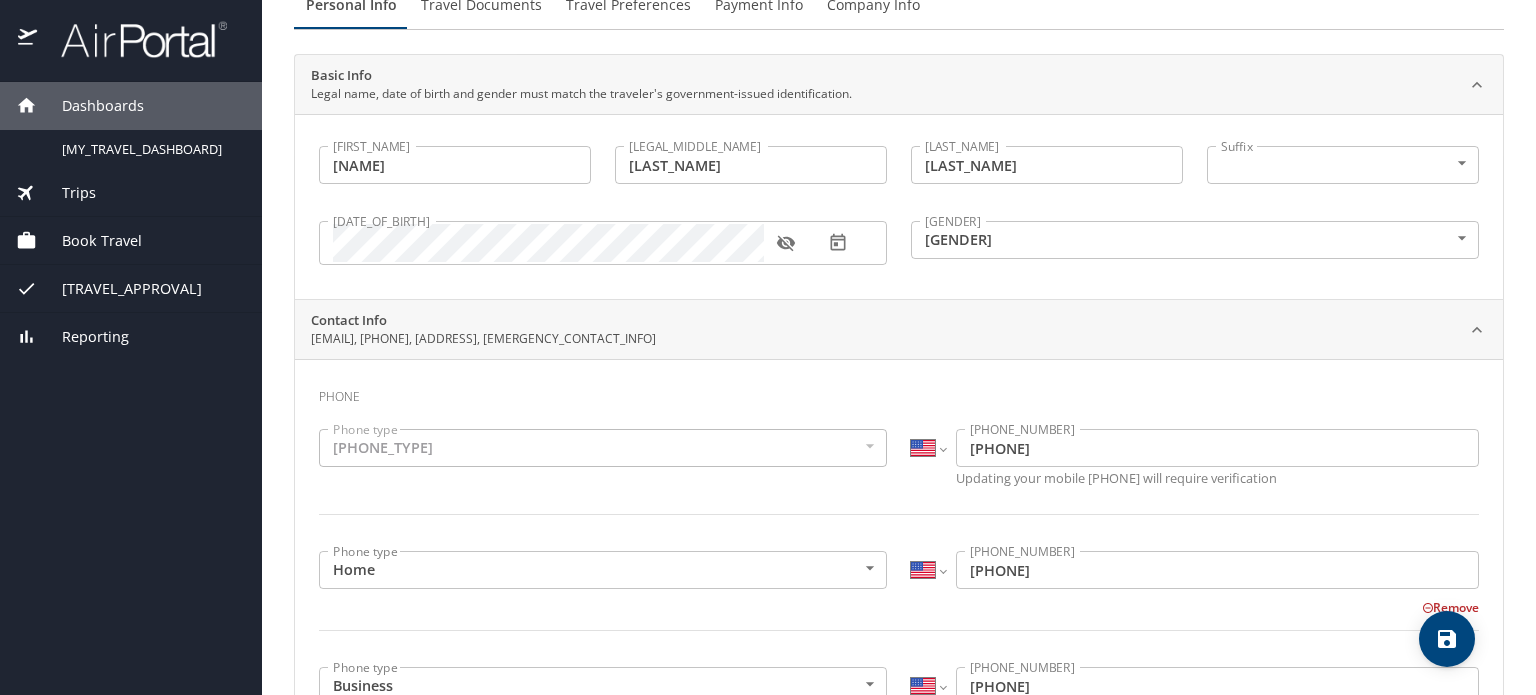scroll, scrollTop: 0, scrollLeft: 0, axis: both 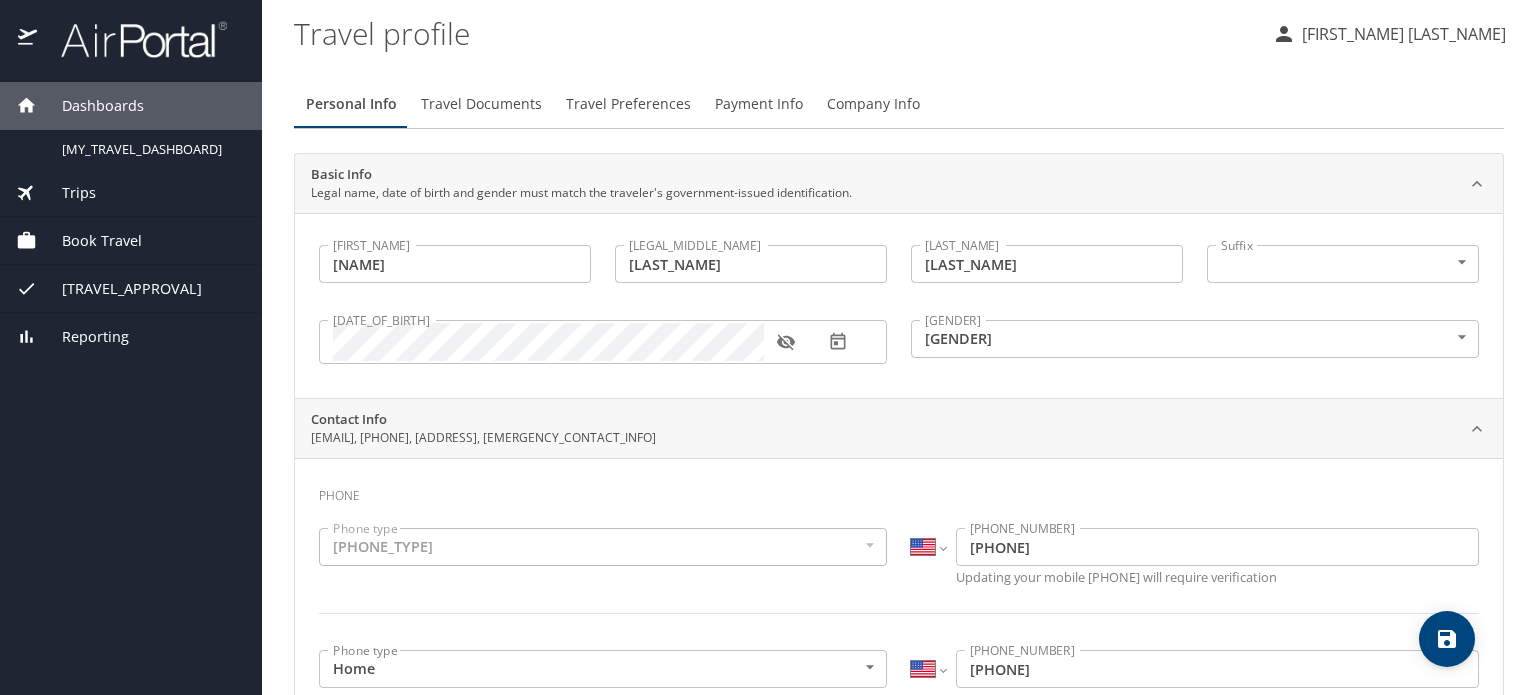 click on "Travel Documents" at bounding box center [481, 104] 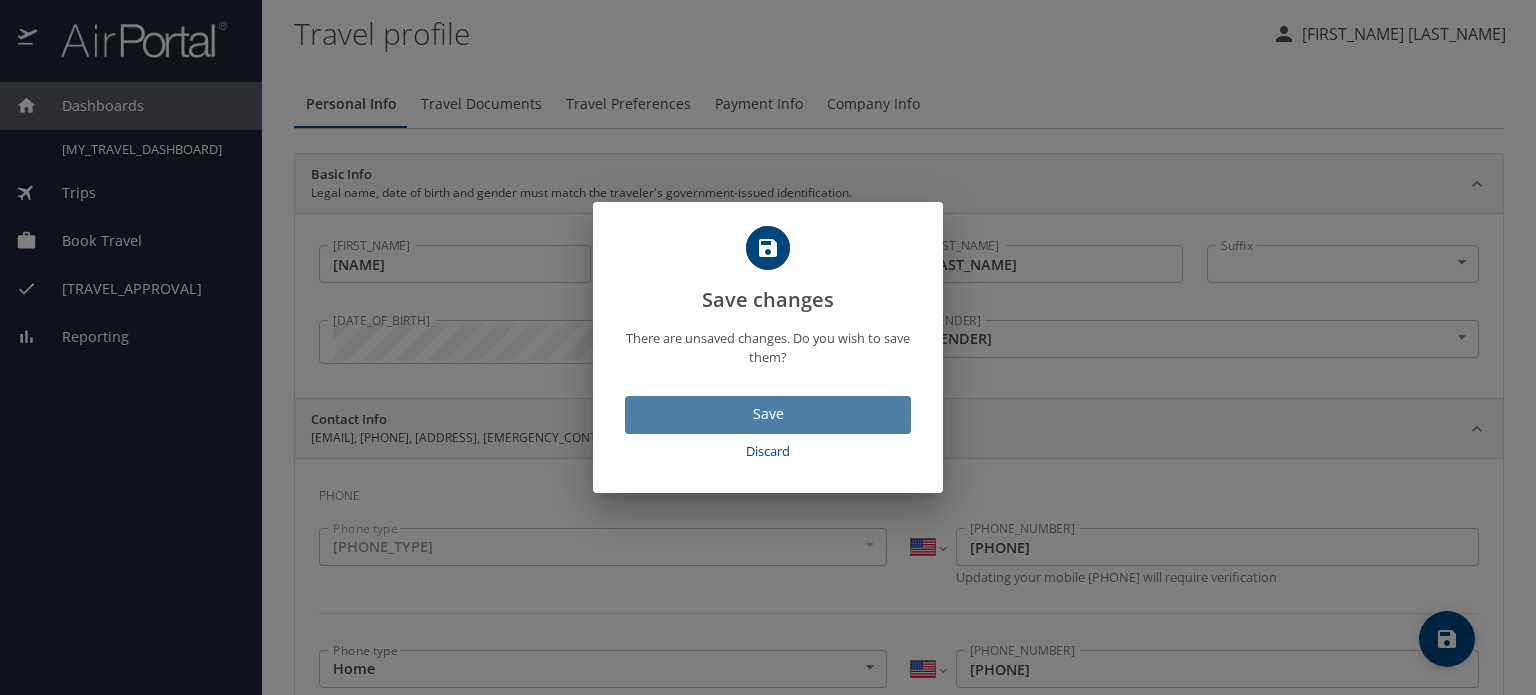 click on "Save" at bounding box center [768, 414] 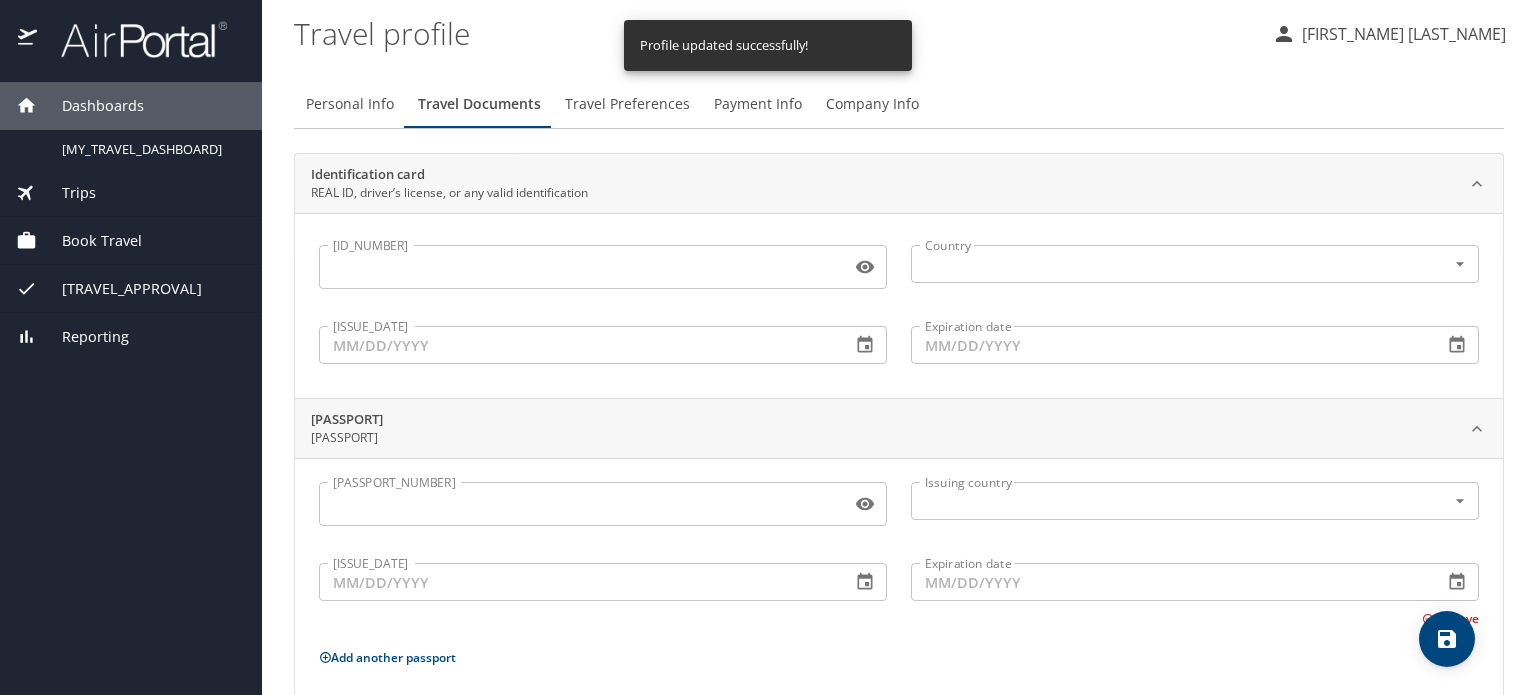 click on "Book Travel" at bounding box center [89, 241] 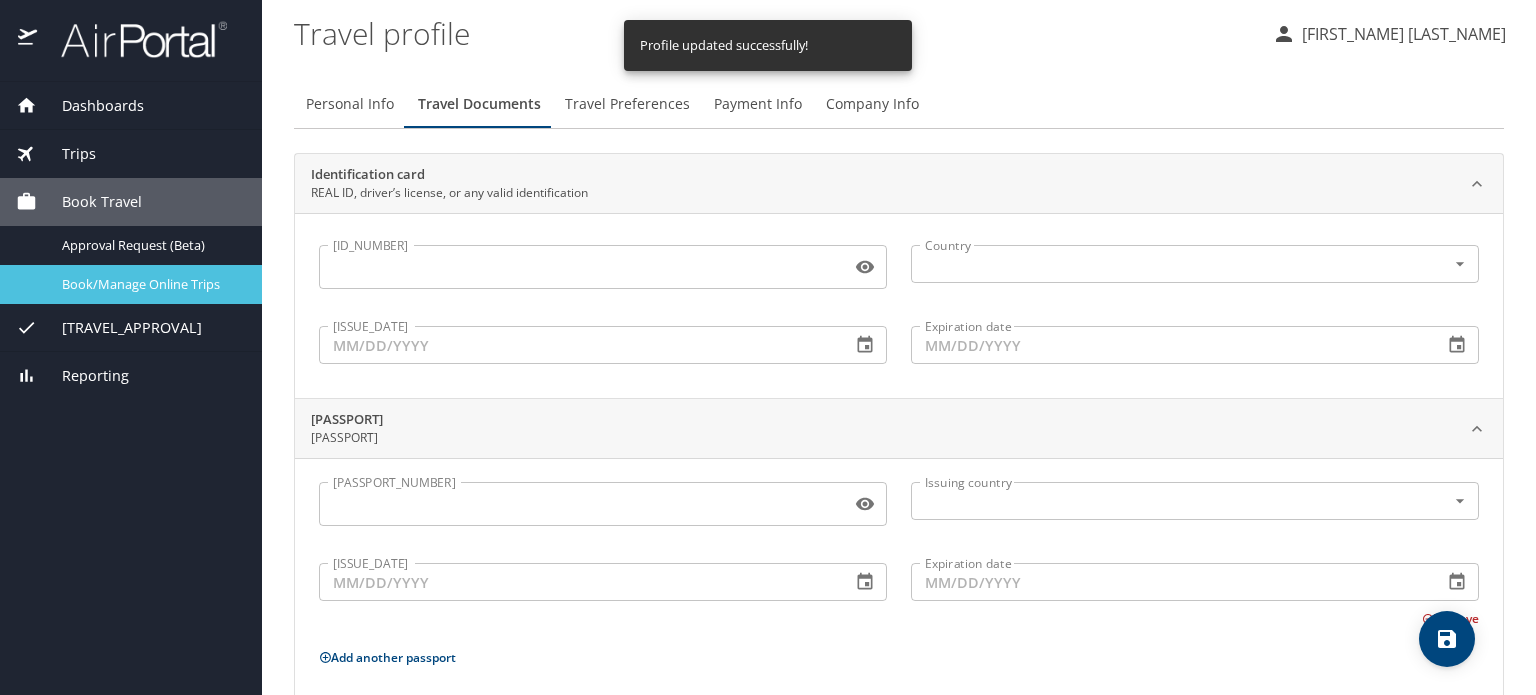 click on "Book/Manage Online Trips" at bounding box center [150, 284] 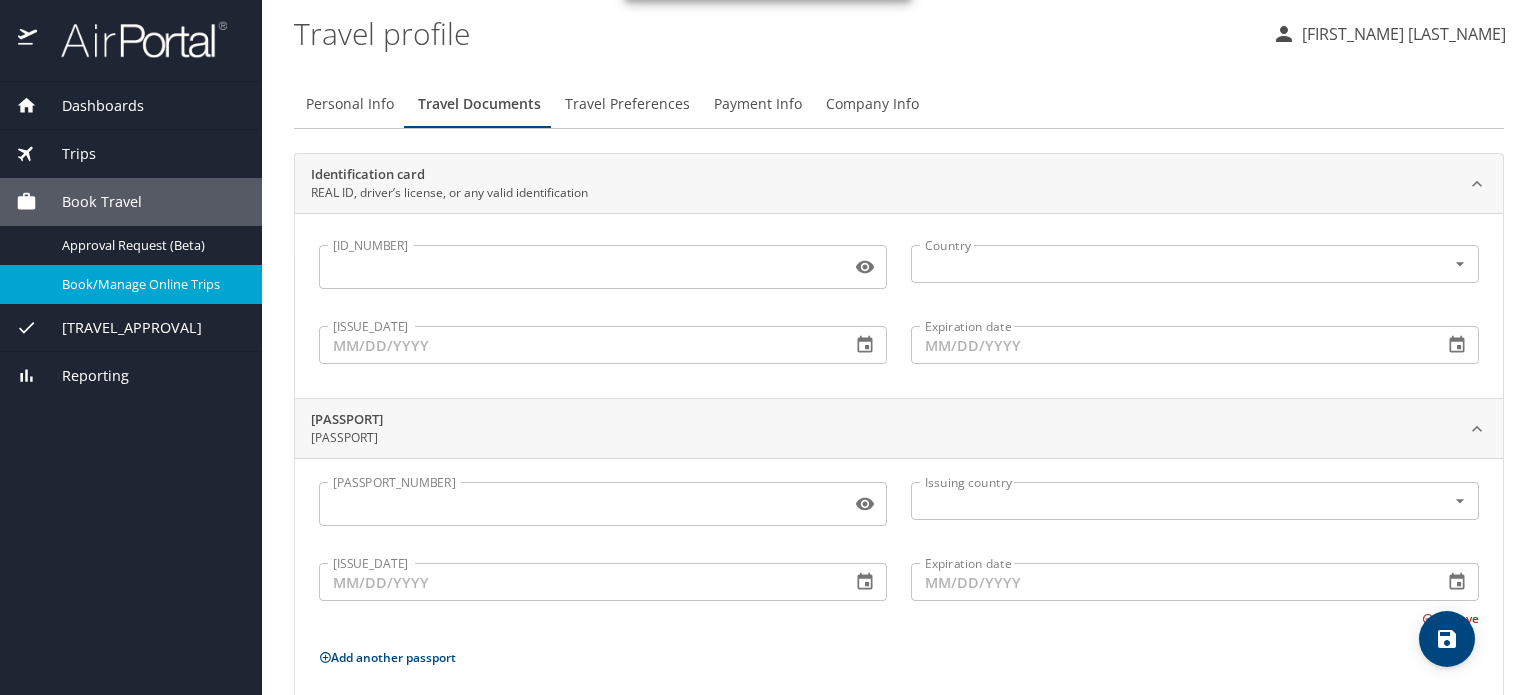 click on "[FIRST] [LAST]" at bounding box center (1401, 34) 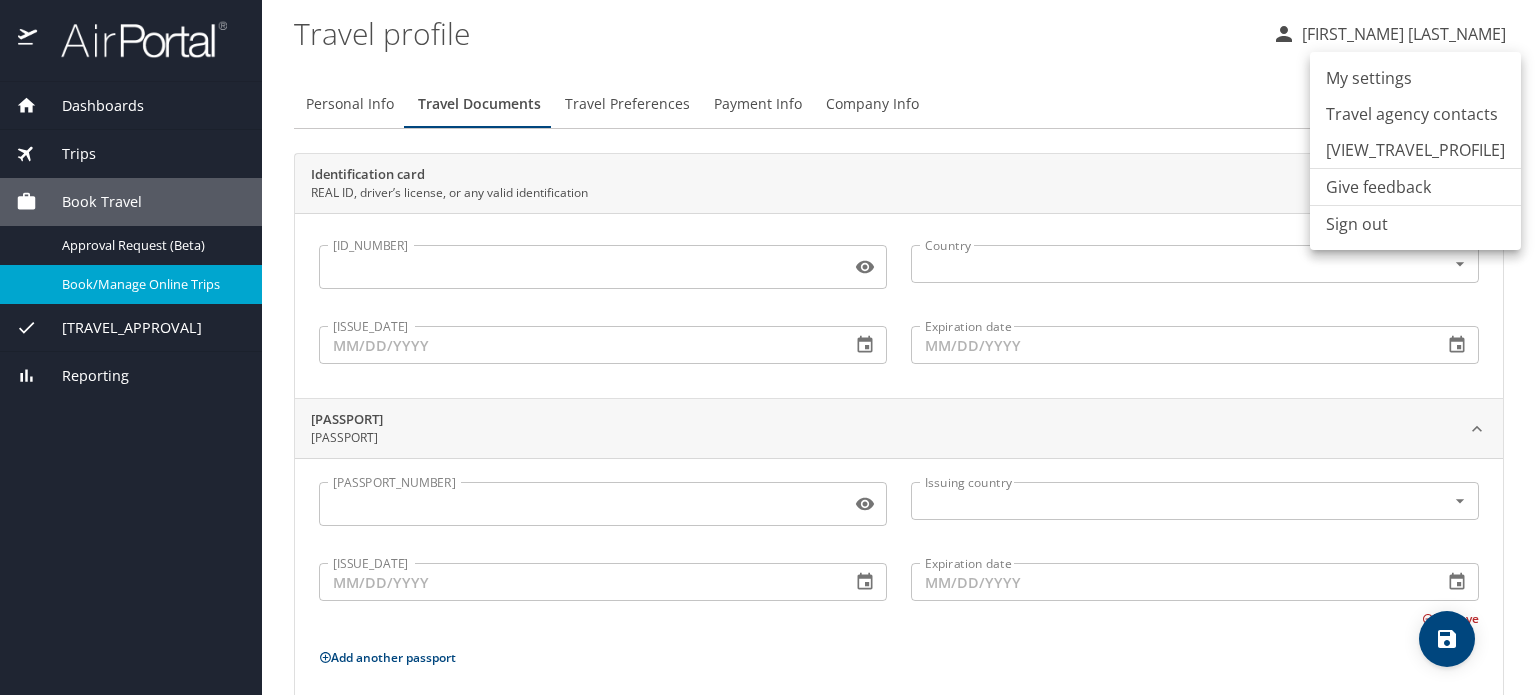 click on "Sign out" at bounding box center (1415, 224) 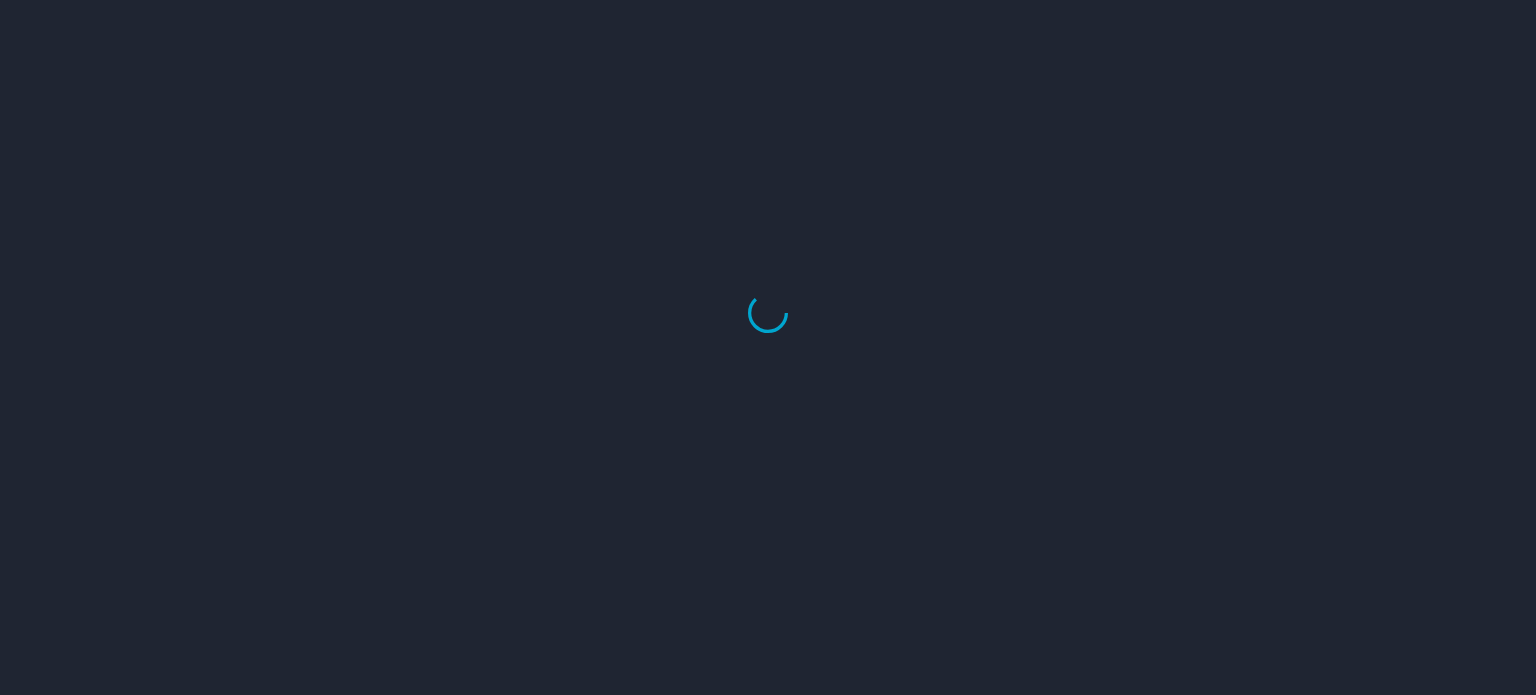 scroll, scrollTop: 0, scrollLeft: 0, axis: both 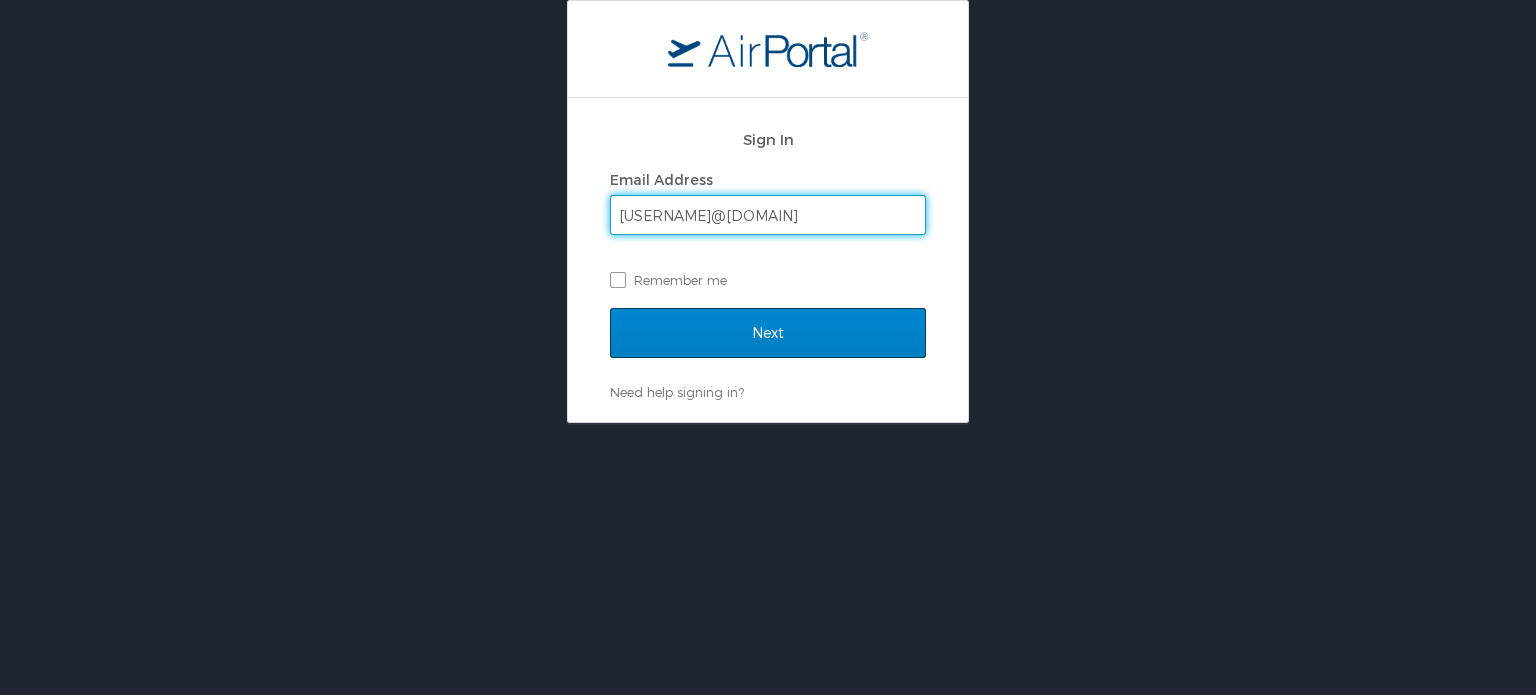 type on "makayla.harris@la.gov" 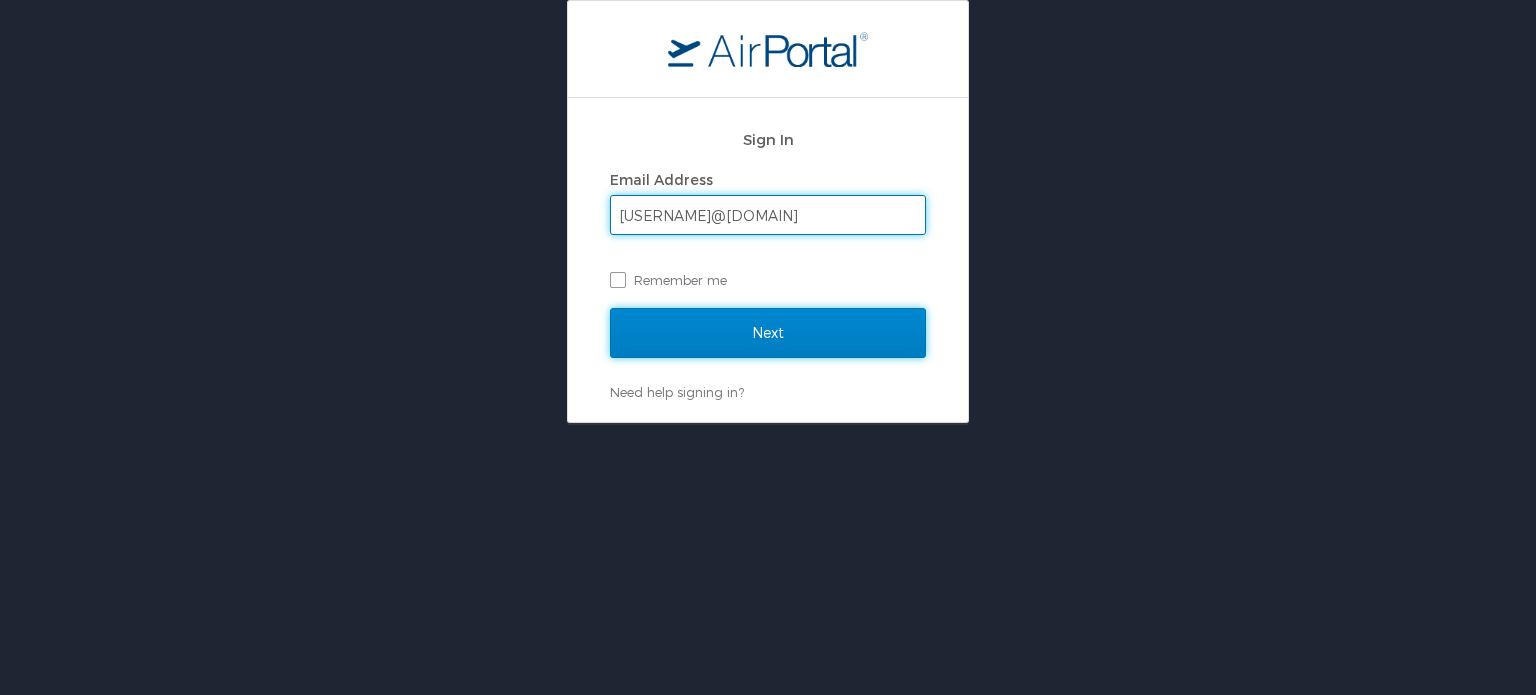 click on "Next" at bounding box center [768, 333] 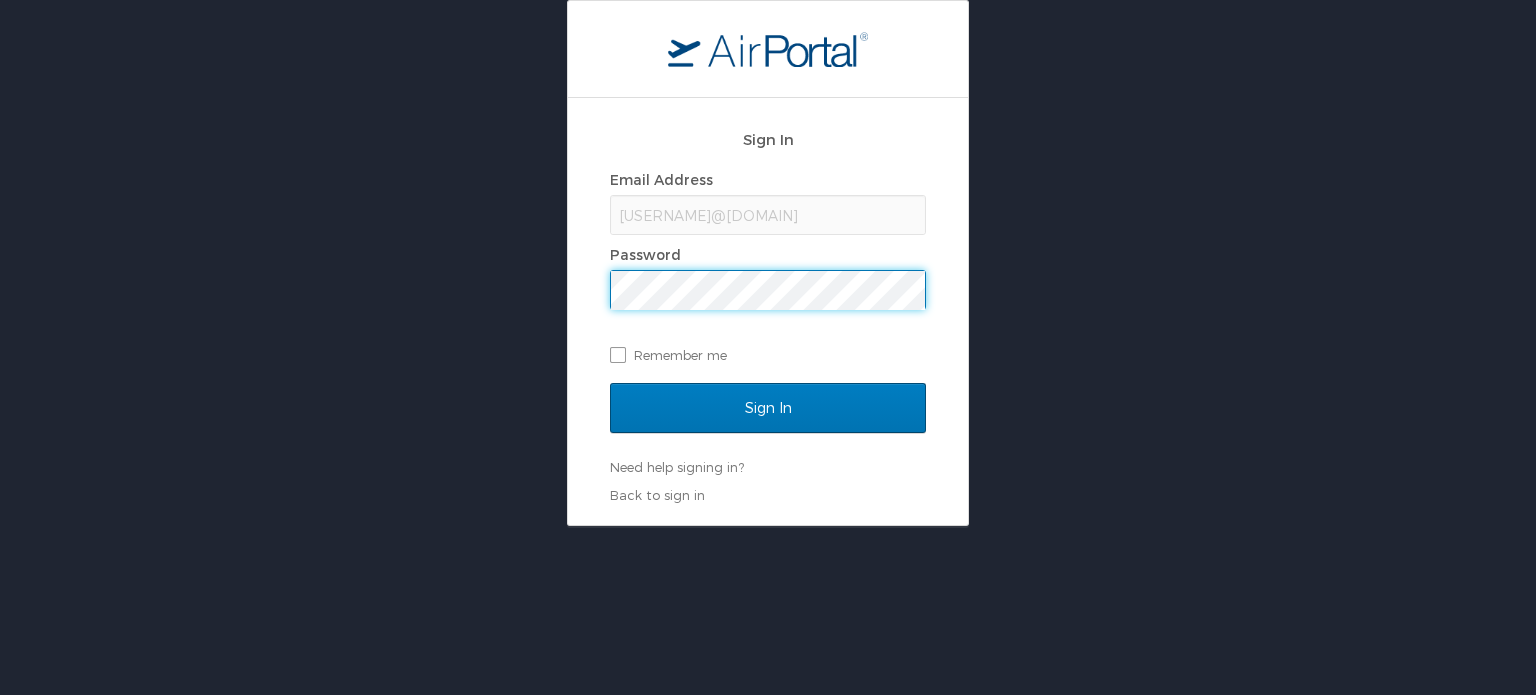 scroll, scrollTop: 0, scrollLeft: 0, axis: both 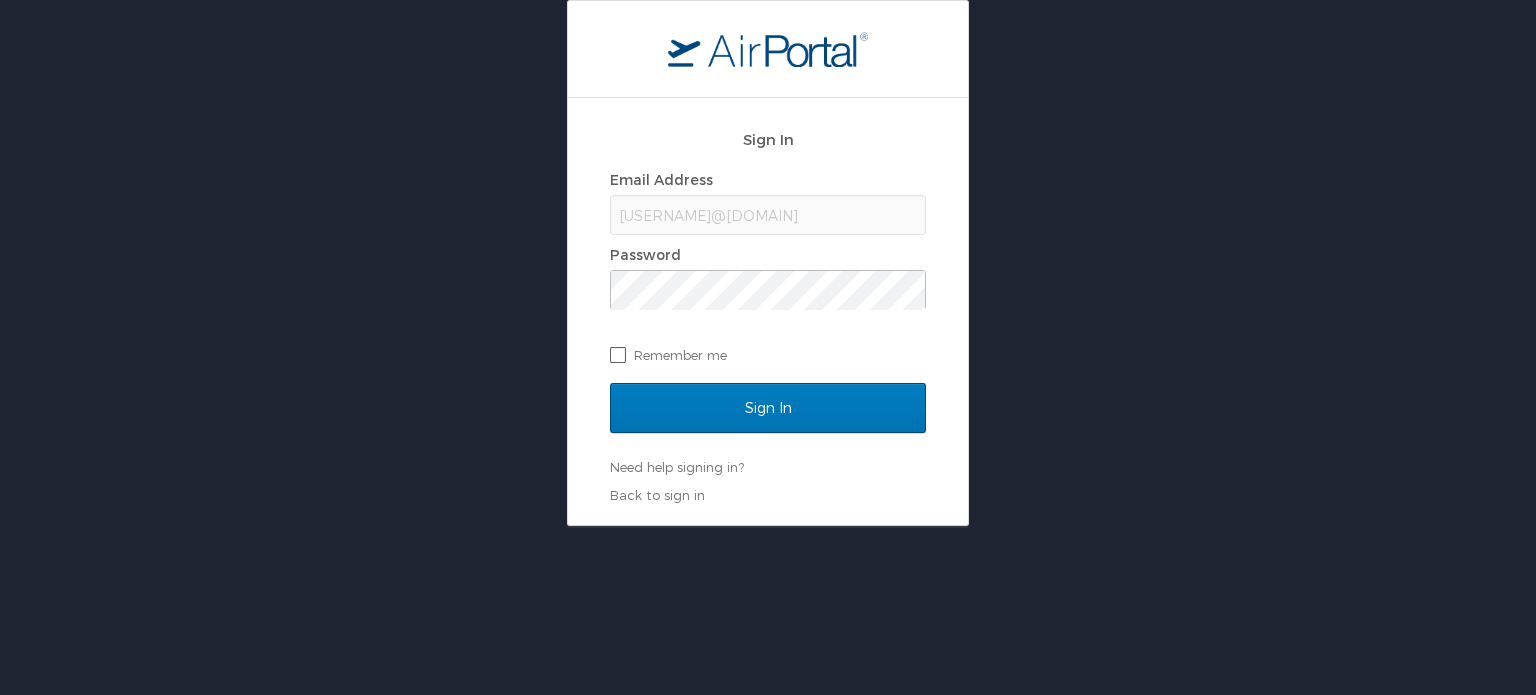 click on "Remember me" at bounding box center [768, 355] 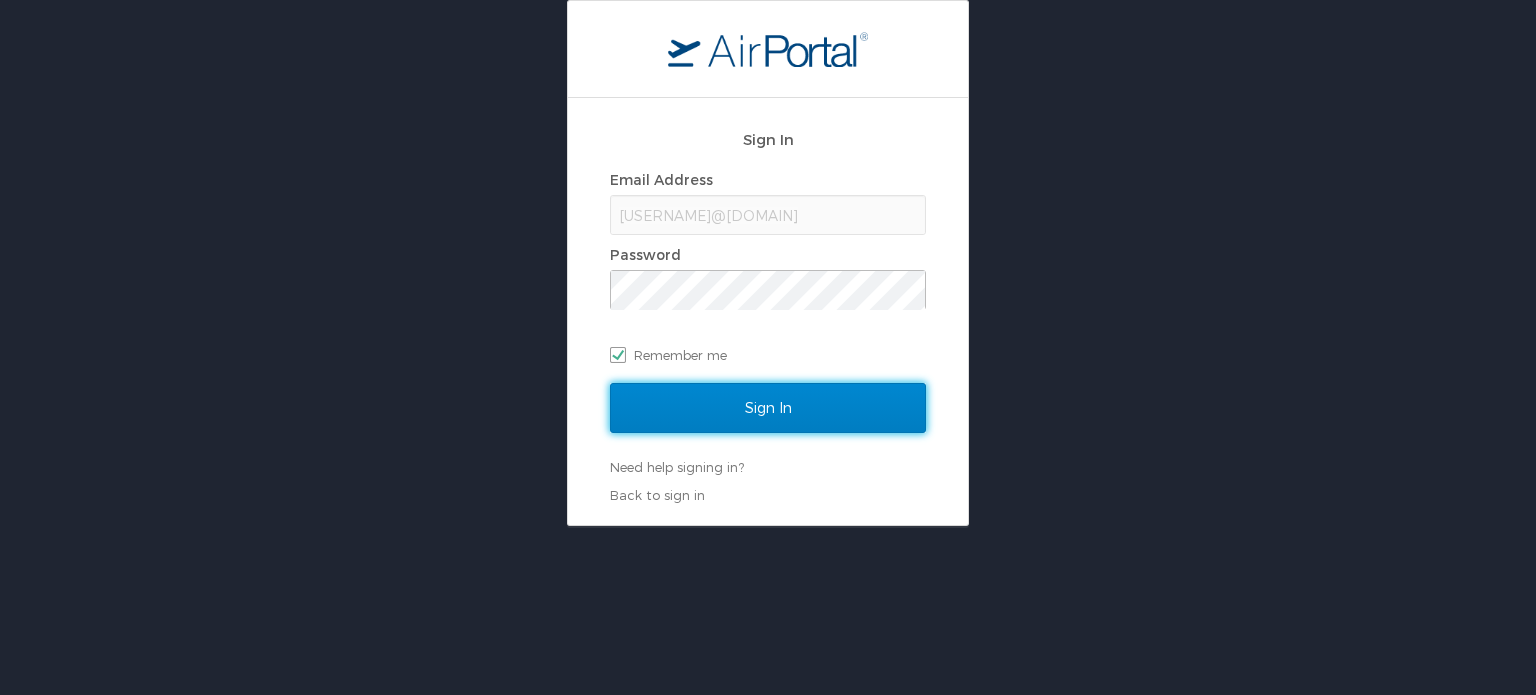 click on "Sign In" at bounding box center (768, 408) 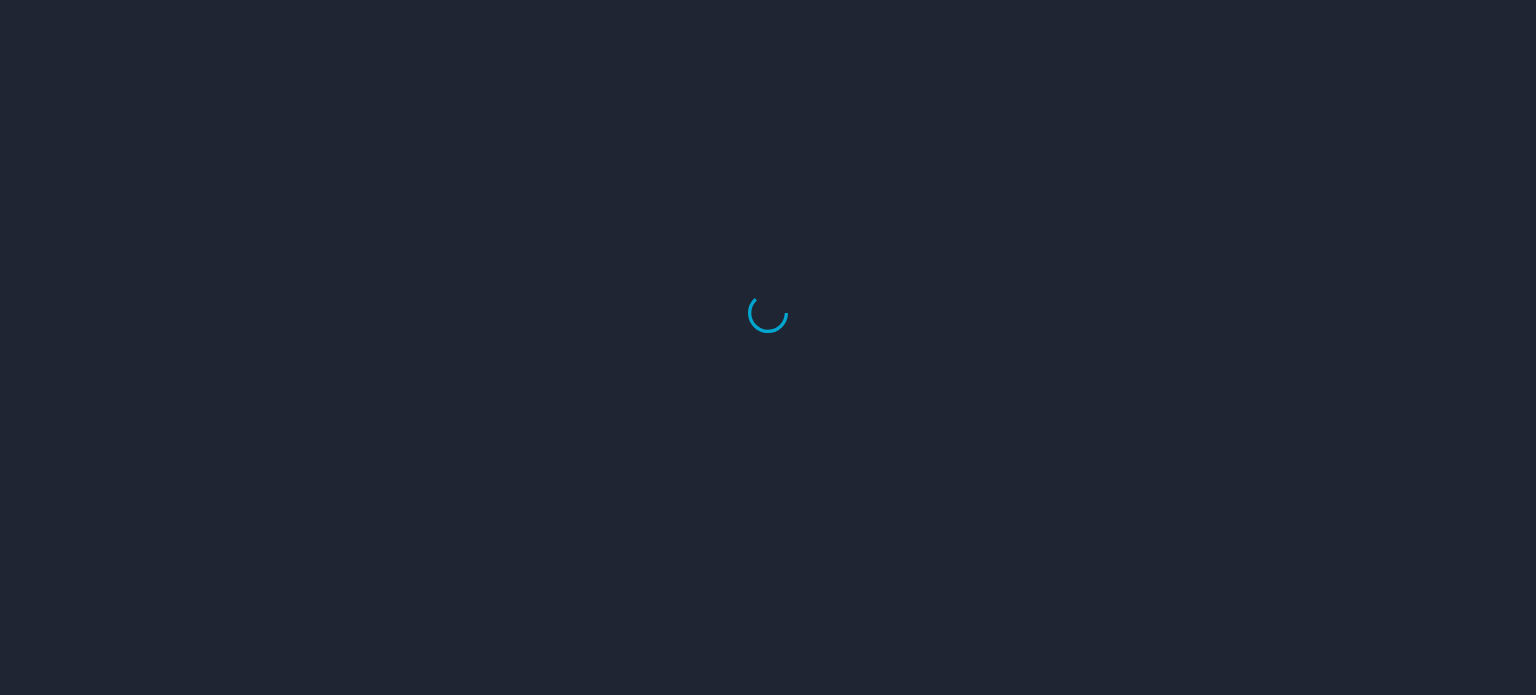 scroll, scrollTop: 0, scrollLeft: 0, axis: both 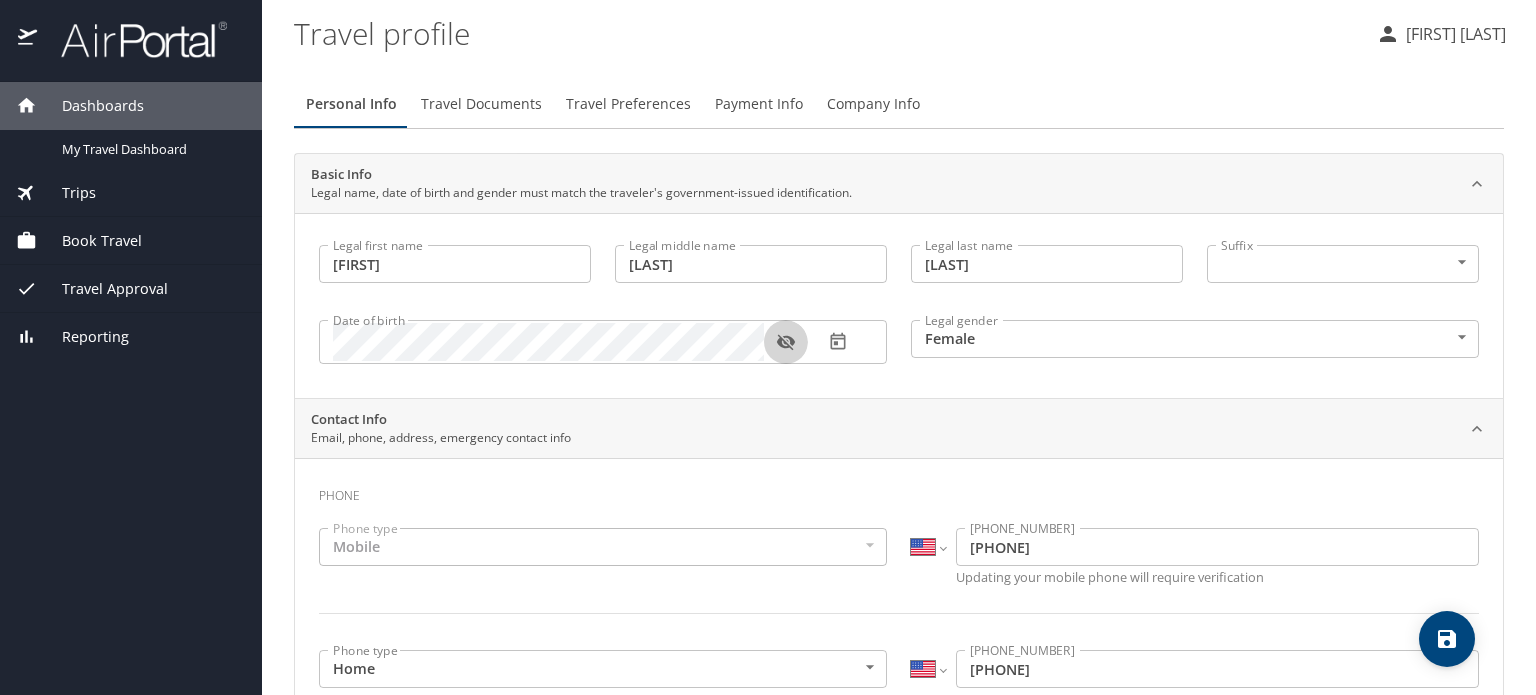 click at bounding box center (0, 0) 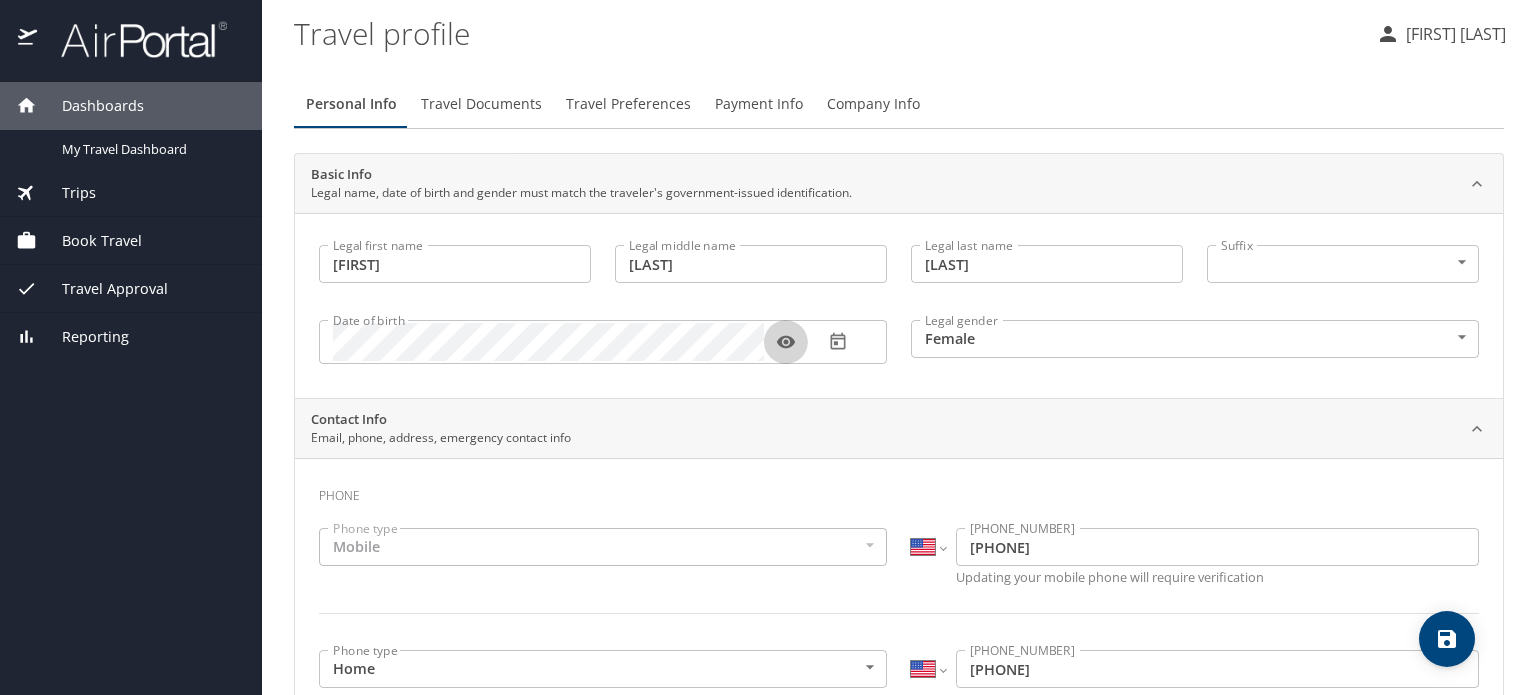click at bounding box center [0, 0] 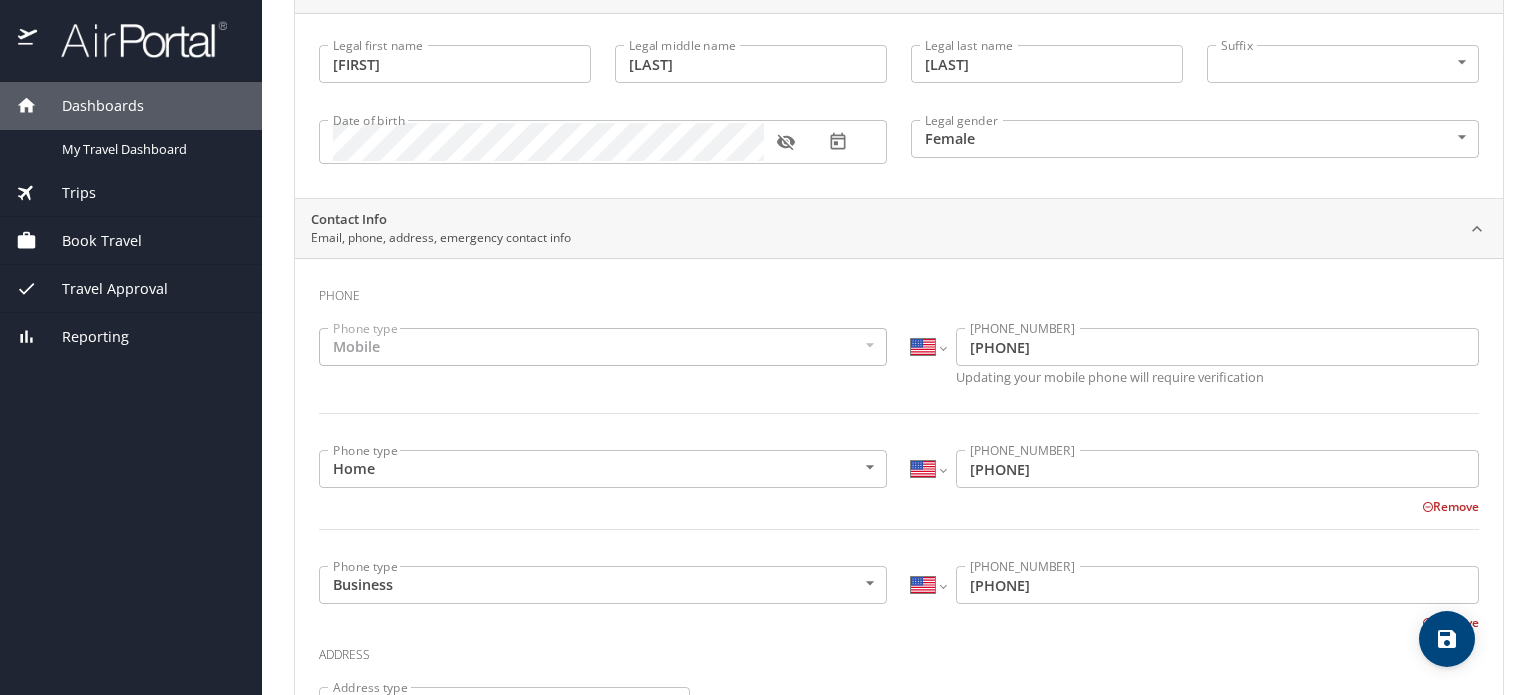 scroll, scrollTop: 184, scrollLeft: 0, axis: vertical 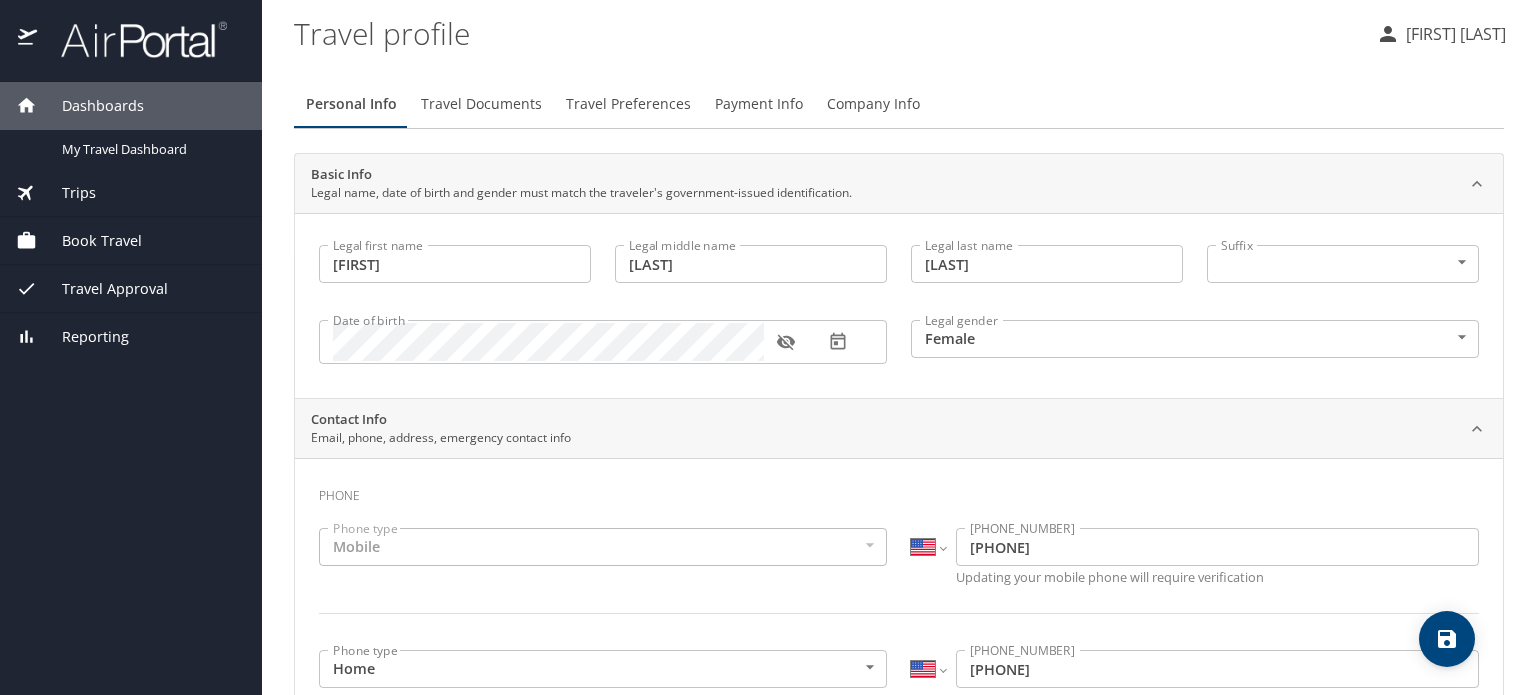 click on "Travel Documents" at bounding box center (481, 104) 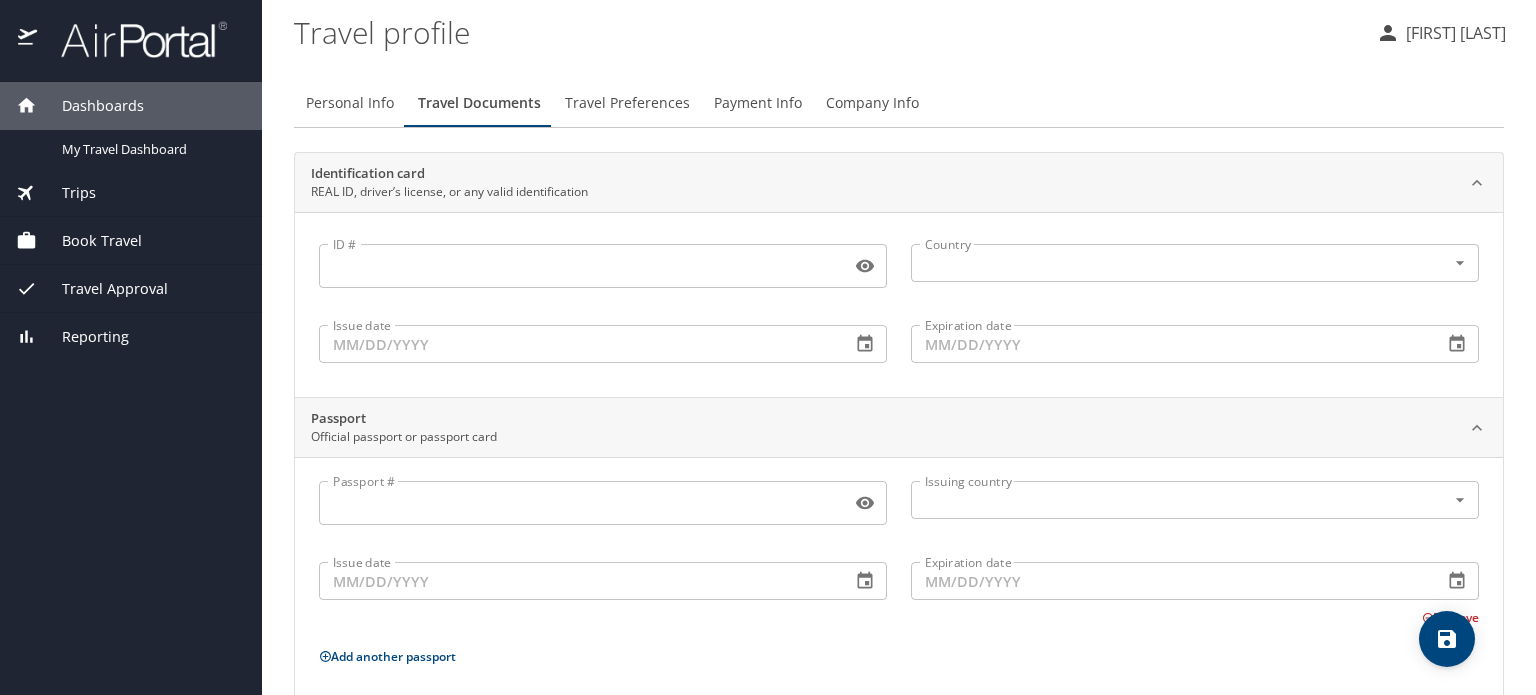 scroll, scrollTop: 0, scrollLeft: 0, axis: both 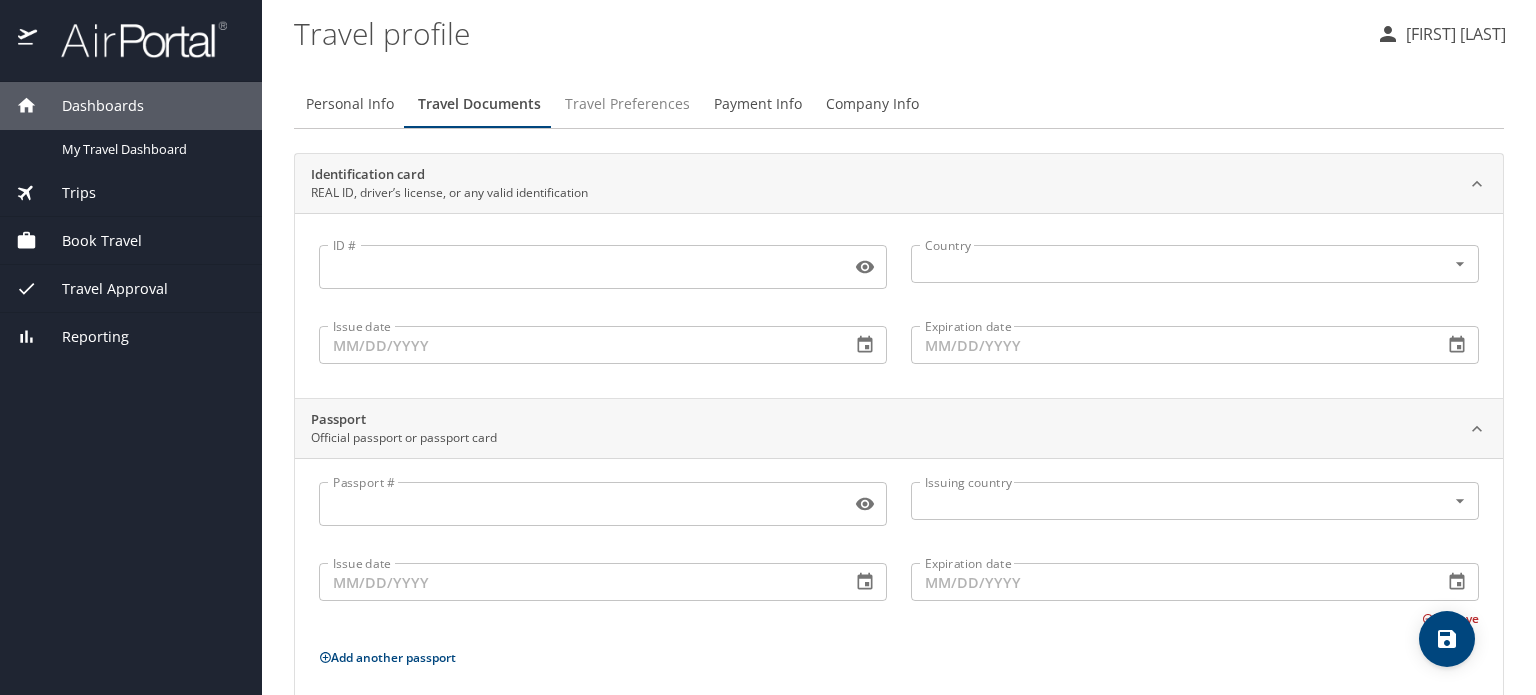 click on "Travel Preferences" at bounding box center (627, 104) 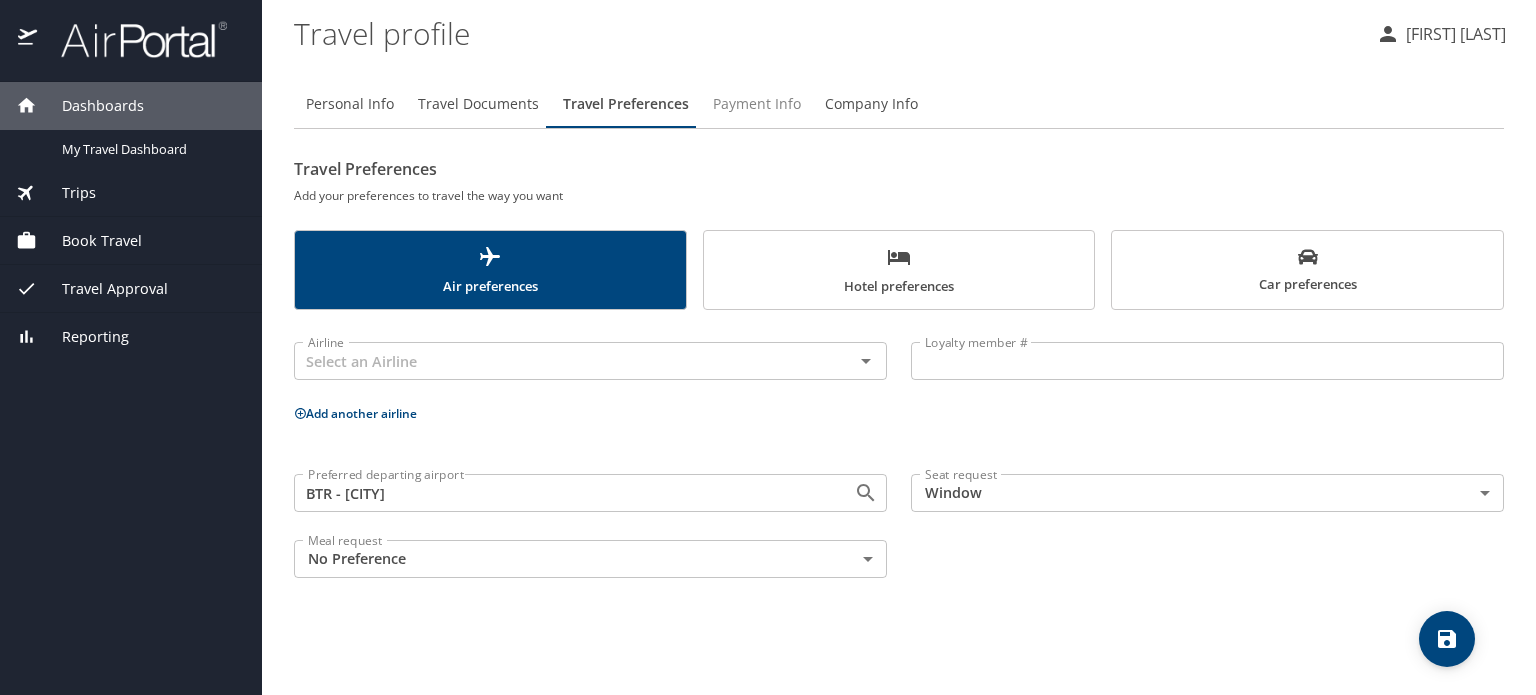 click on "Payment Info" at bounding box center [757, 104] 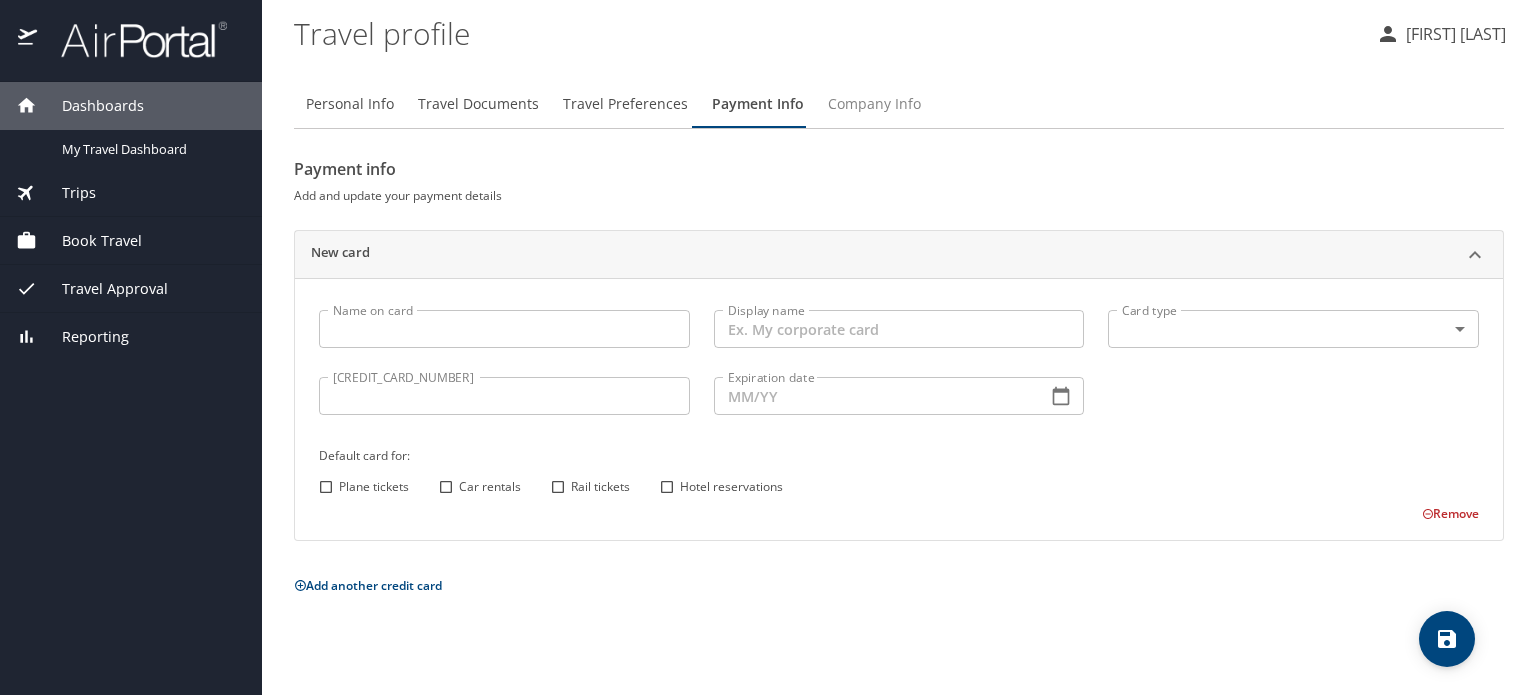 click on "Company Info" at bounding box center (874, 104) 